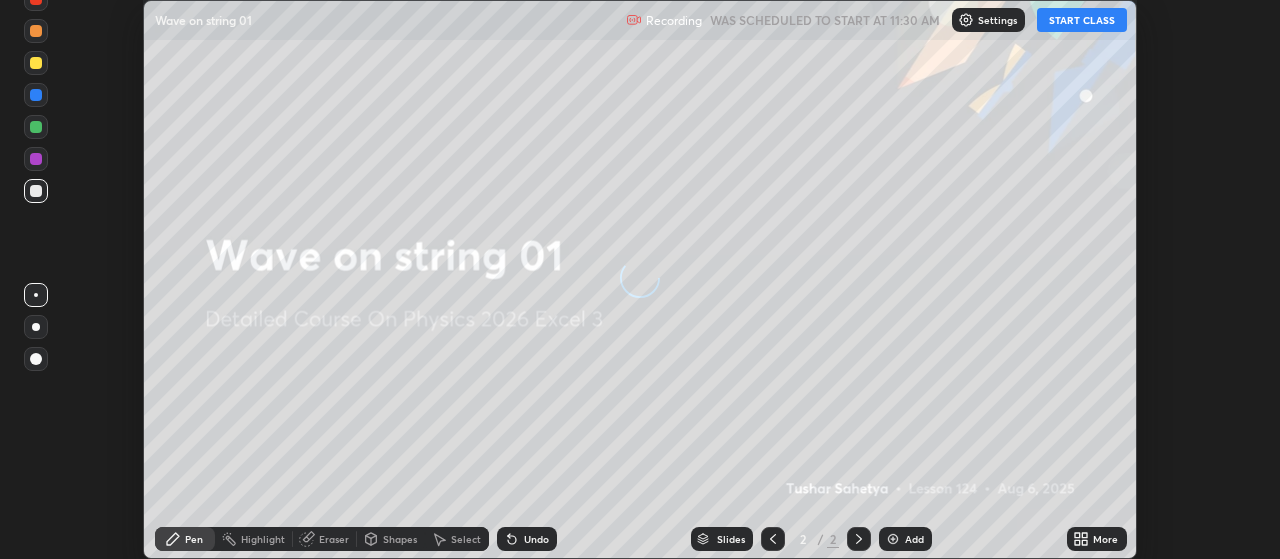 scroll, scrollTop: 0, scrollLeft: 0, axis: both 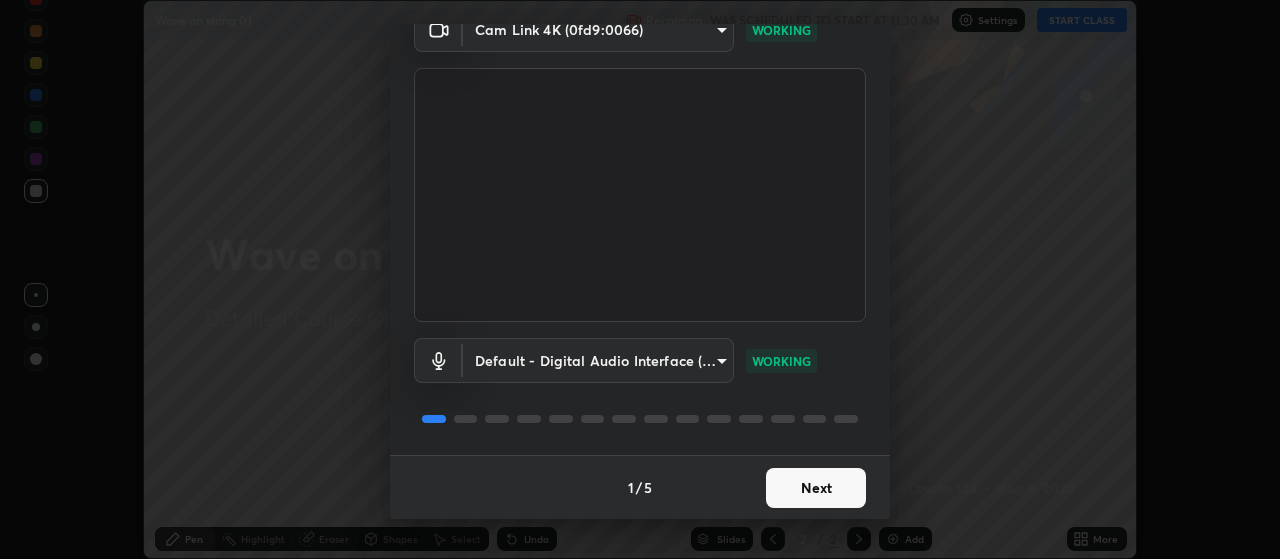 click on "Next" at bounding box center (816, 488) 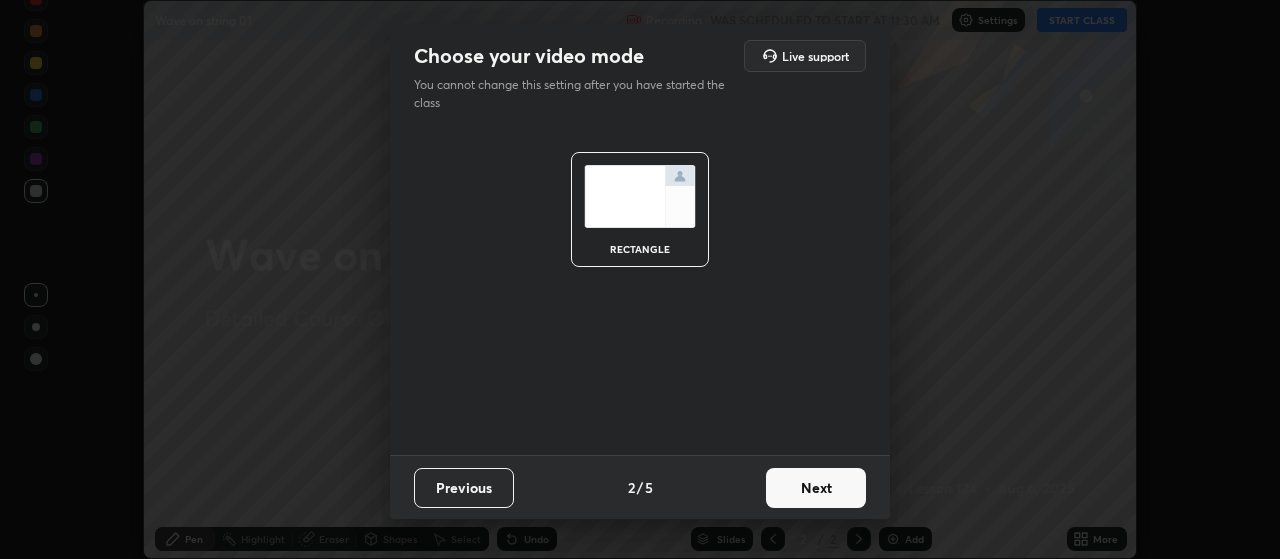 click on "Next" at bounding box center [816, 488] 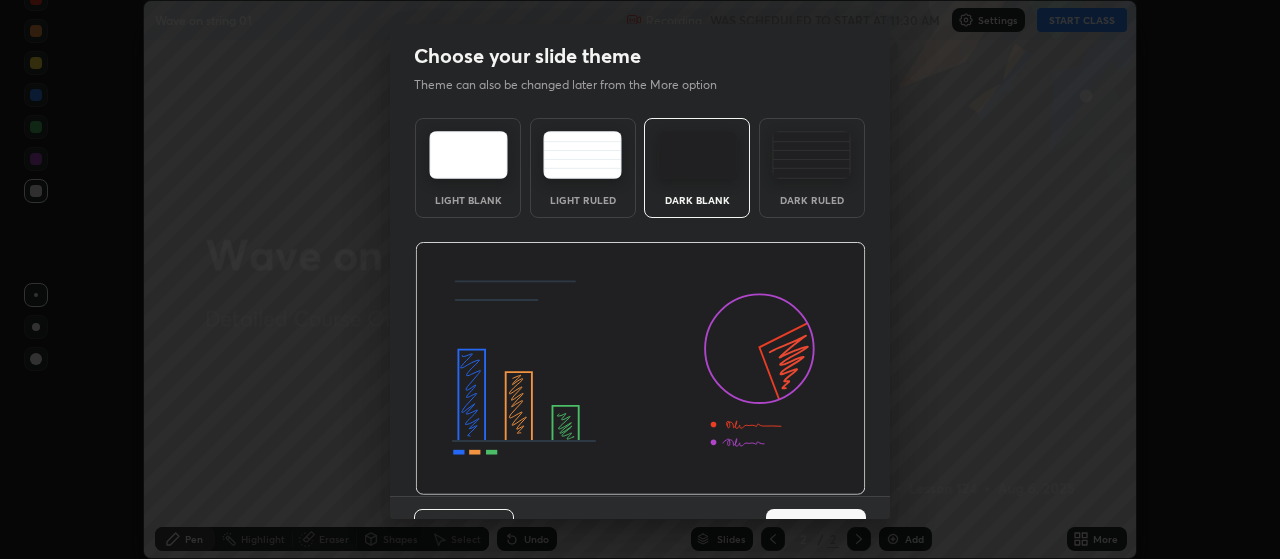 click on "Next" at bounding box center [816, 529] 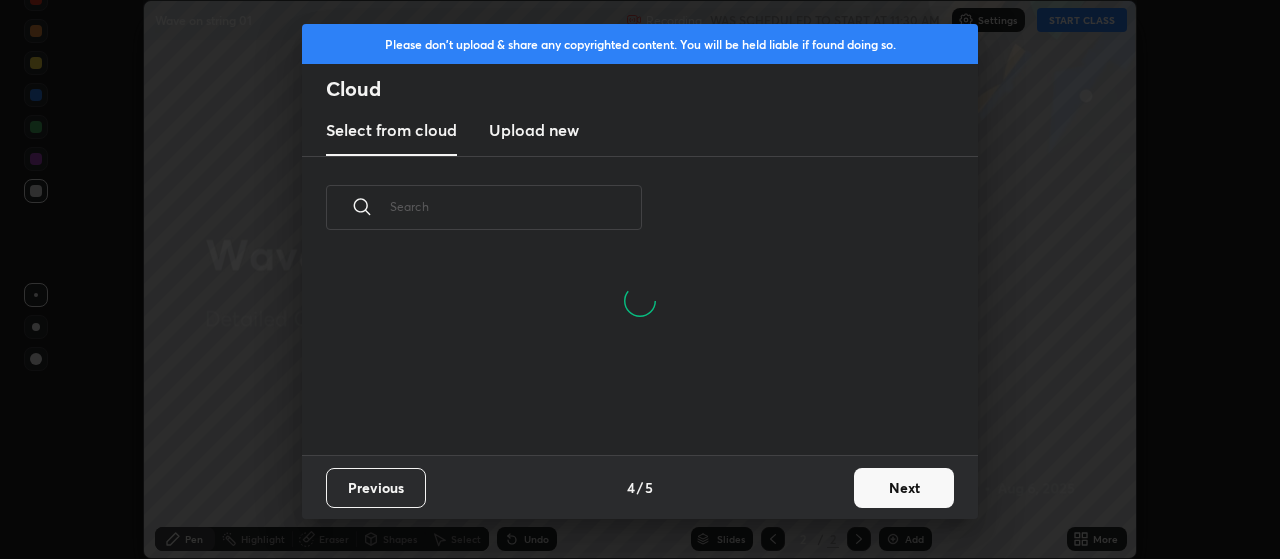 scroll, scrollTop: 7, scrollLeft: 11, axis: both 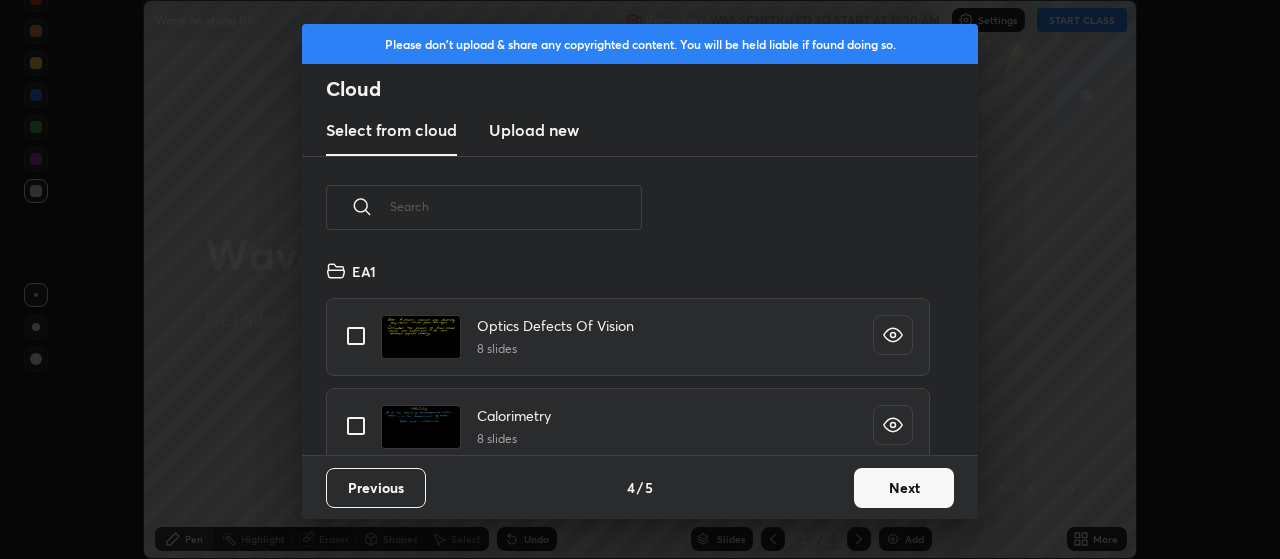 click on "Next" at bounding box center [904, 488] 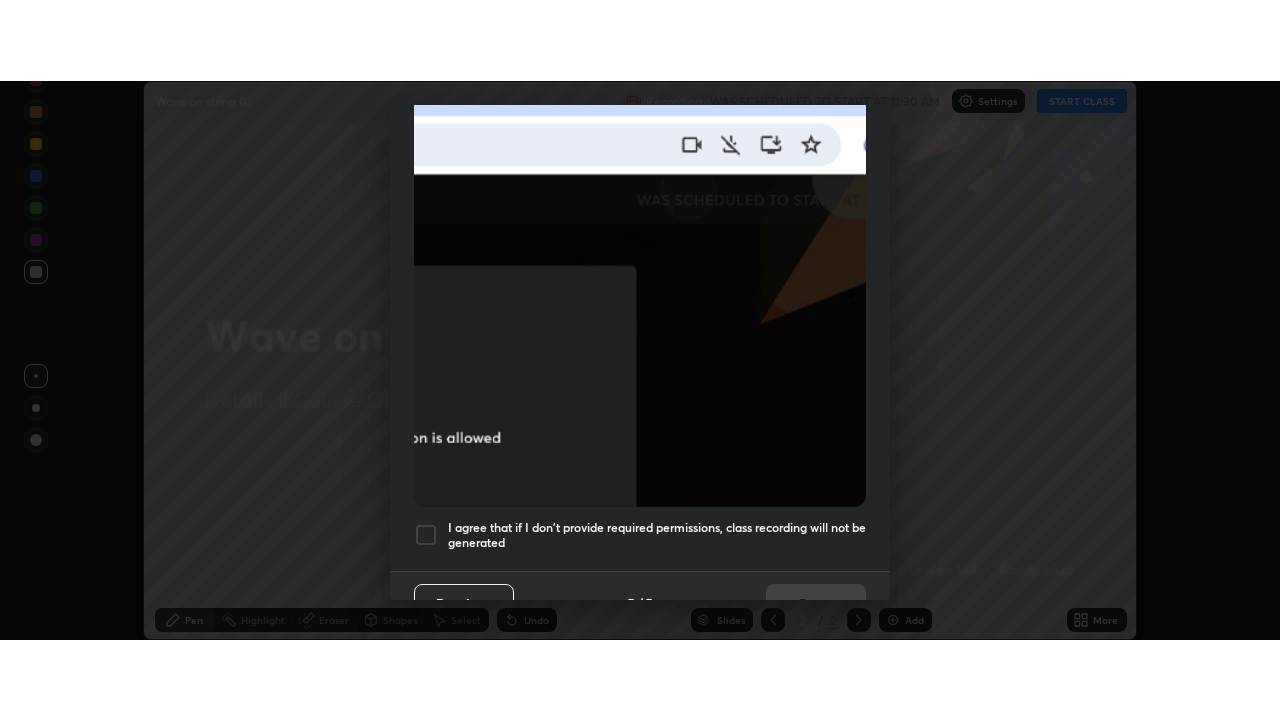 scroll, scrollTop: 505, scrollLeft: 0, axis: vertical 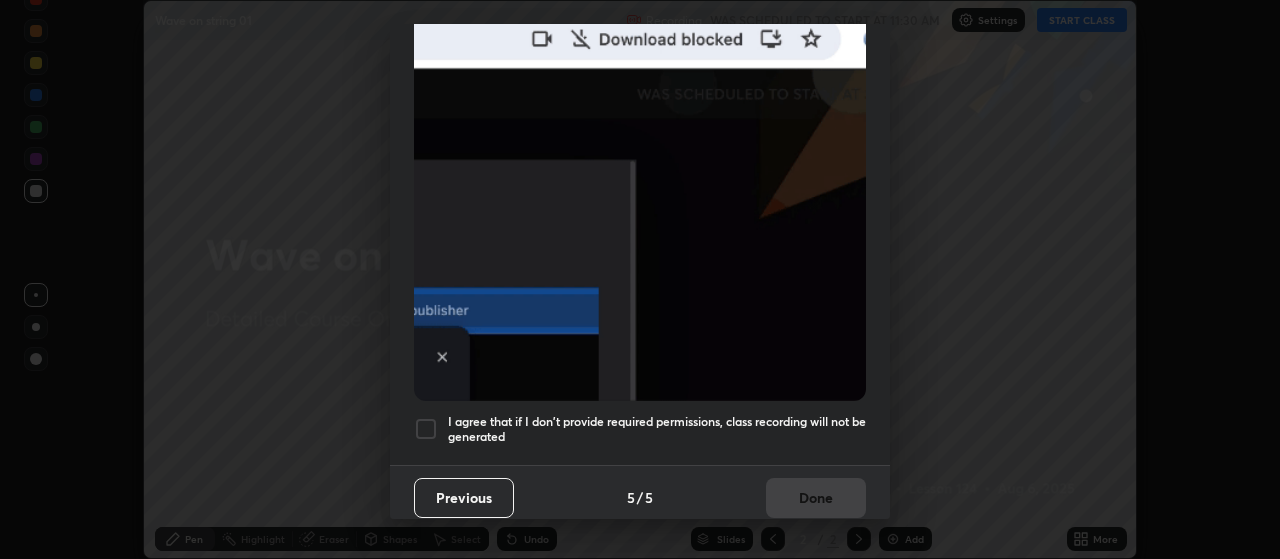 click on "I agree that if I don't provide required permissions, class recording will not be generated" at bounding box center (657, 429) 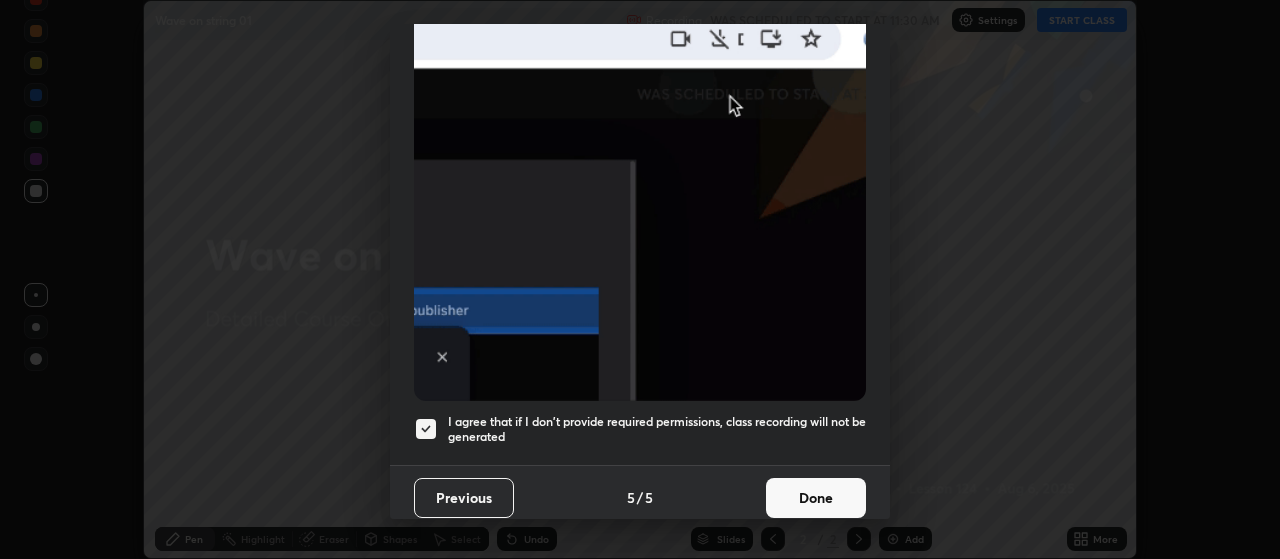 click on "Done" at bounding box center [816, 498] 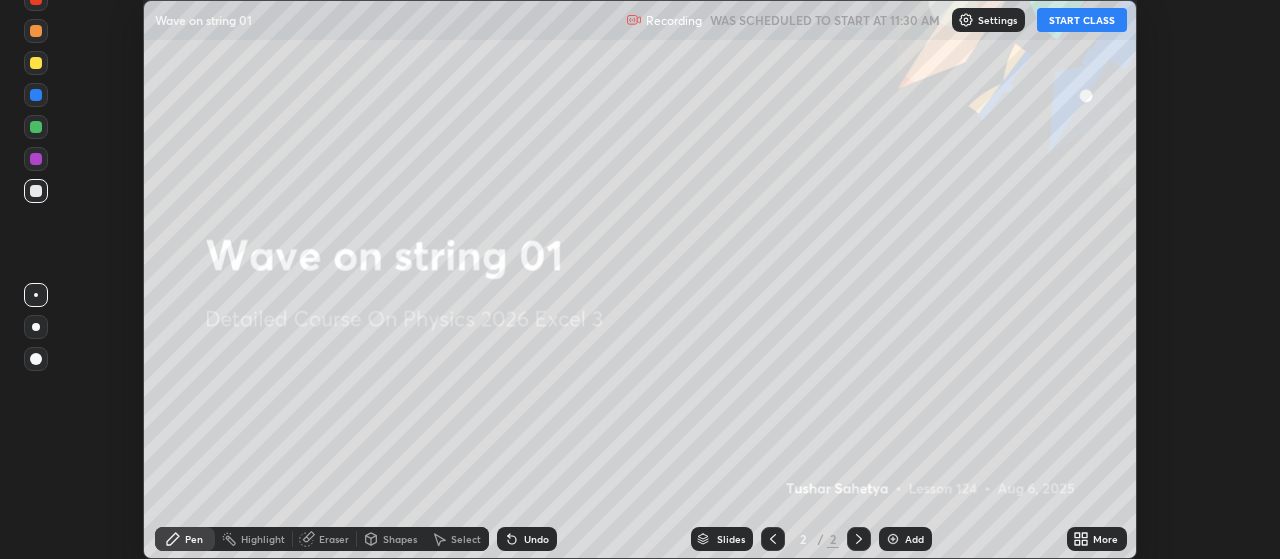 click on "More" at bounding box center (1105, 539) 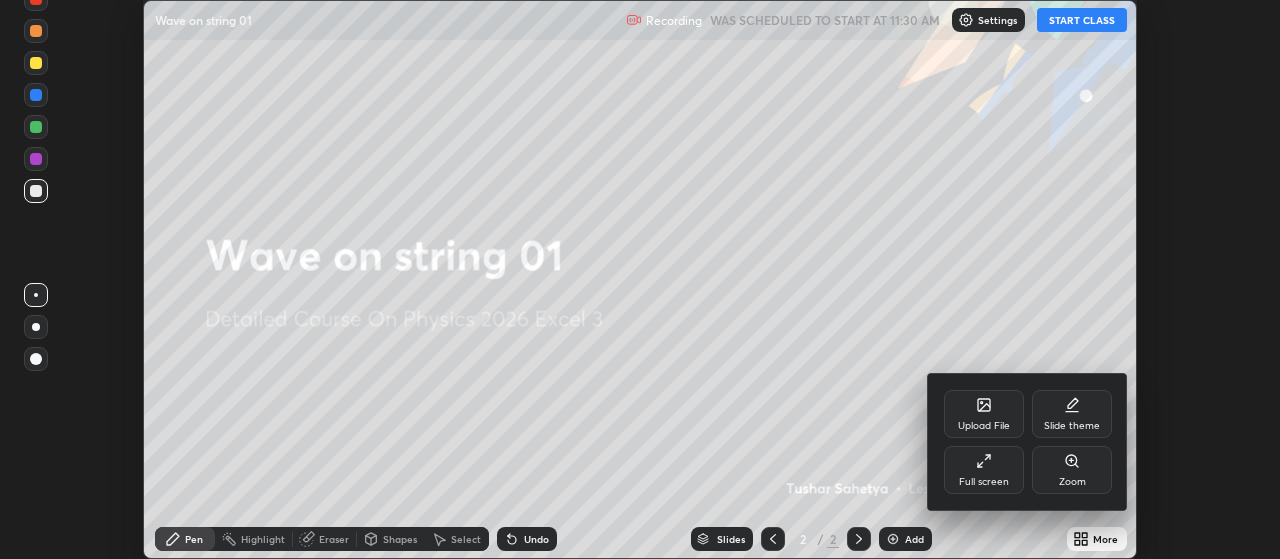 click on "Full screen" at bounding box center (984, 470) 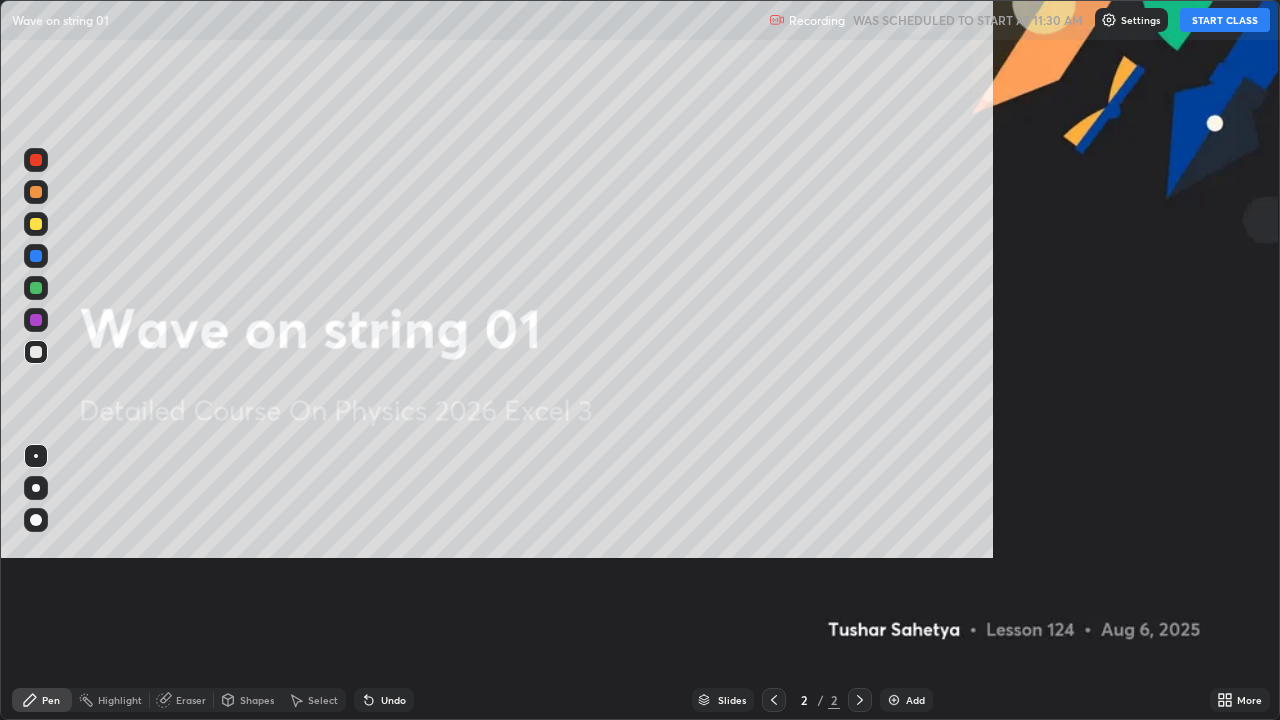 scroll, scrollTop: 99280, scrollLeft: 98720, axis: both 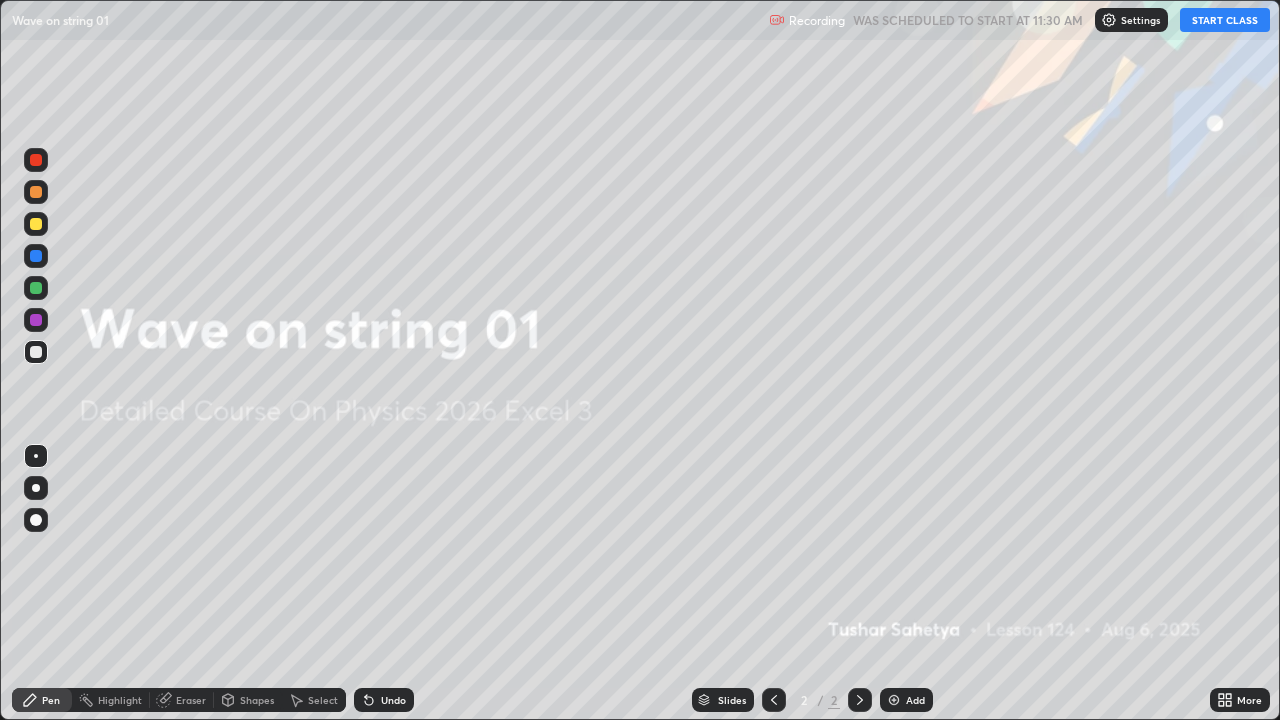 click on "START CLASS" at bounding box center (1225, 20) 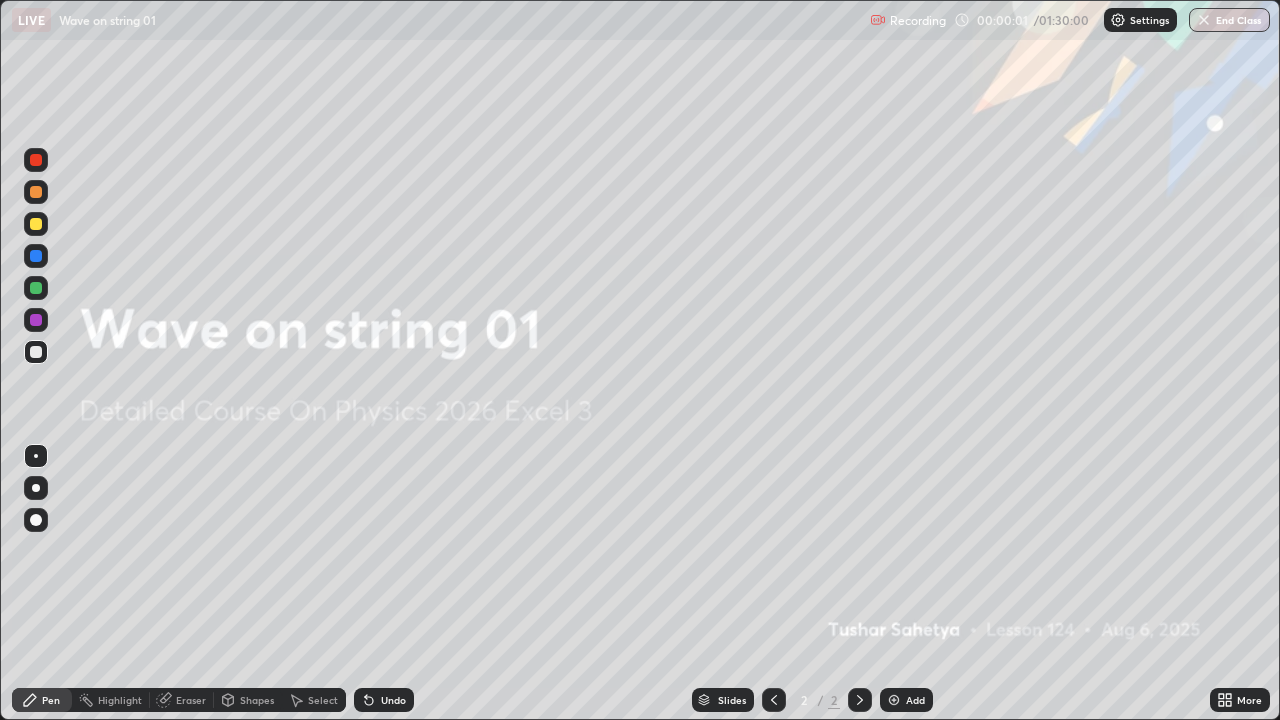 click on "Add" at bounding box center (906, 700) 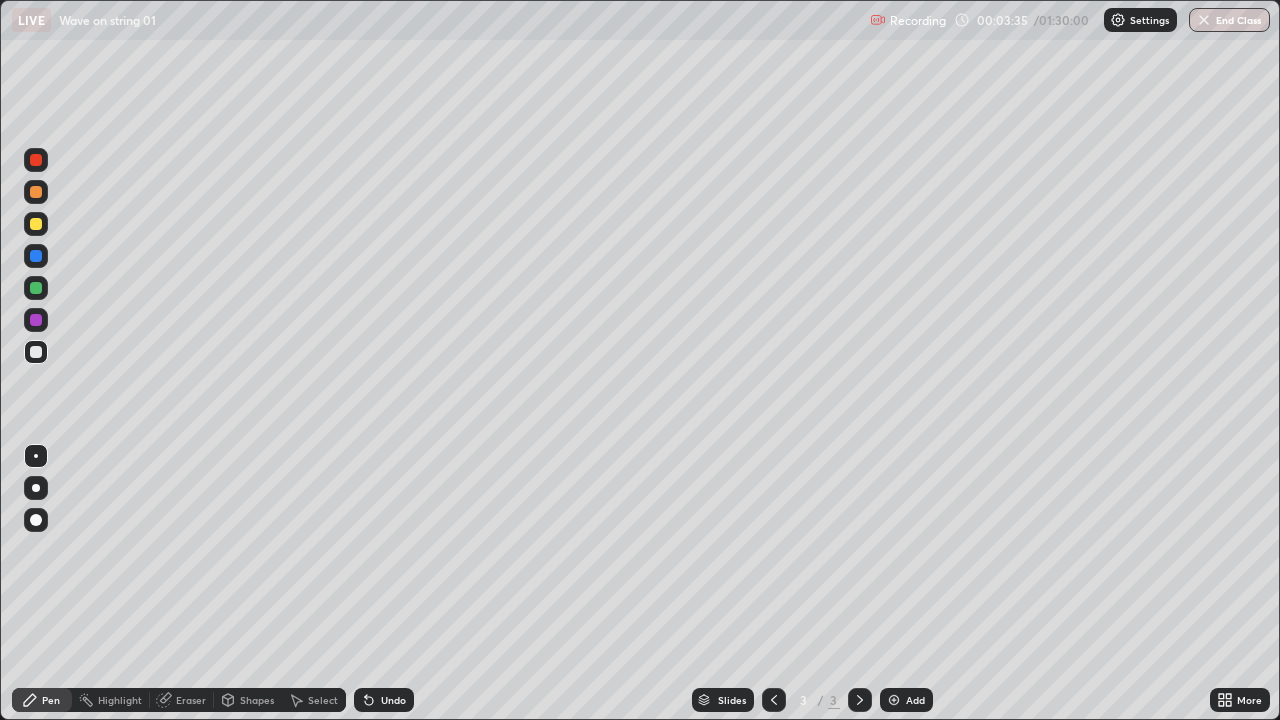 click on "Shapes" at bounding box center (257, 700) 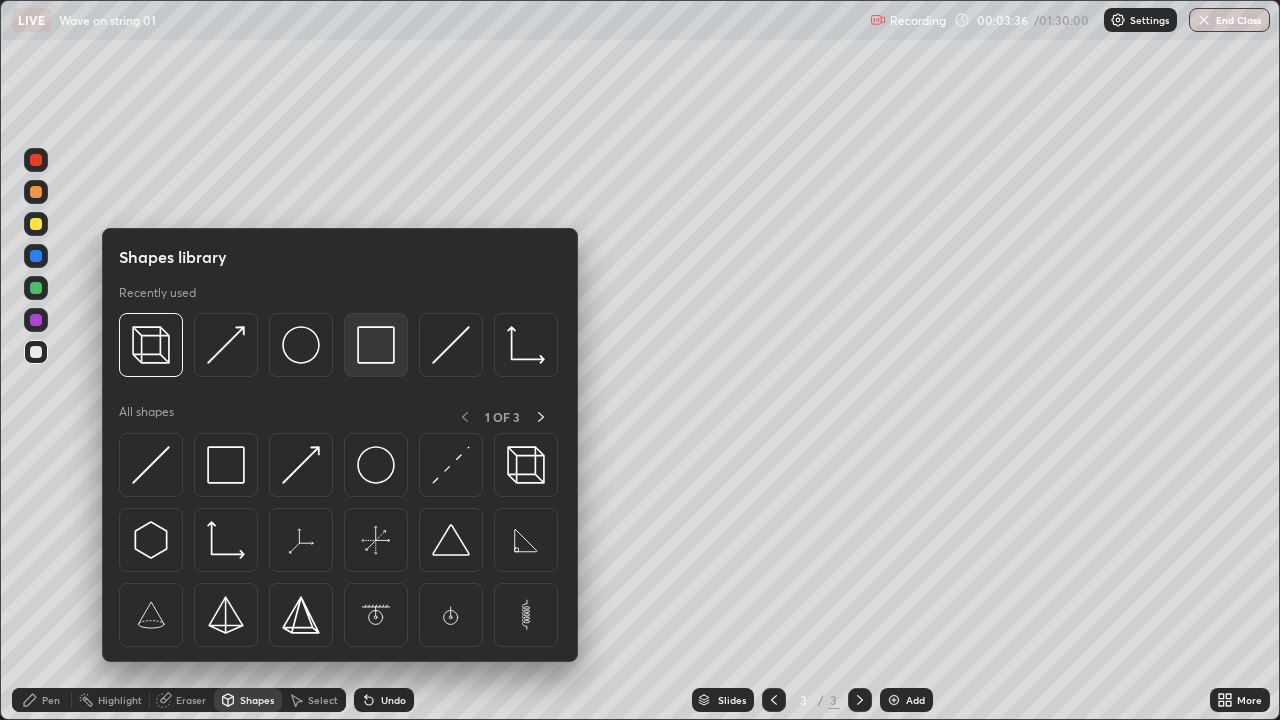 click at bounding box center [376, 345] 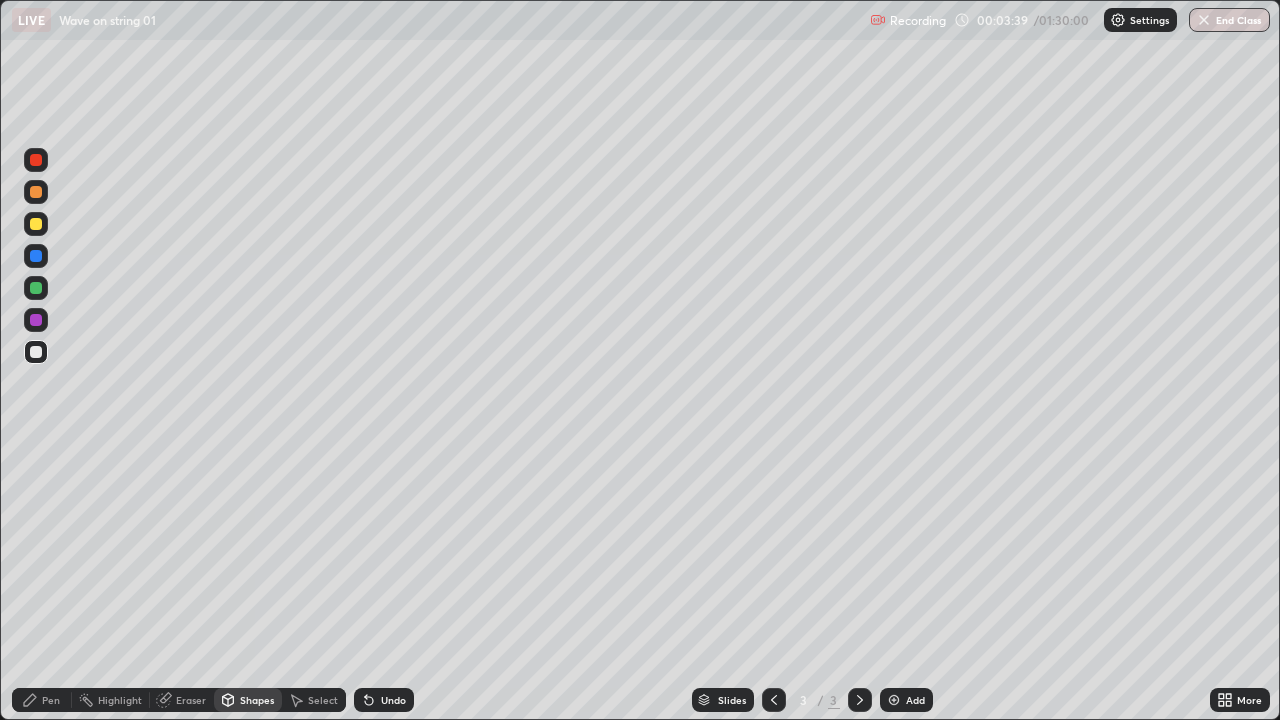 click on "Pen" at bounding box center (51, 700) 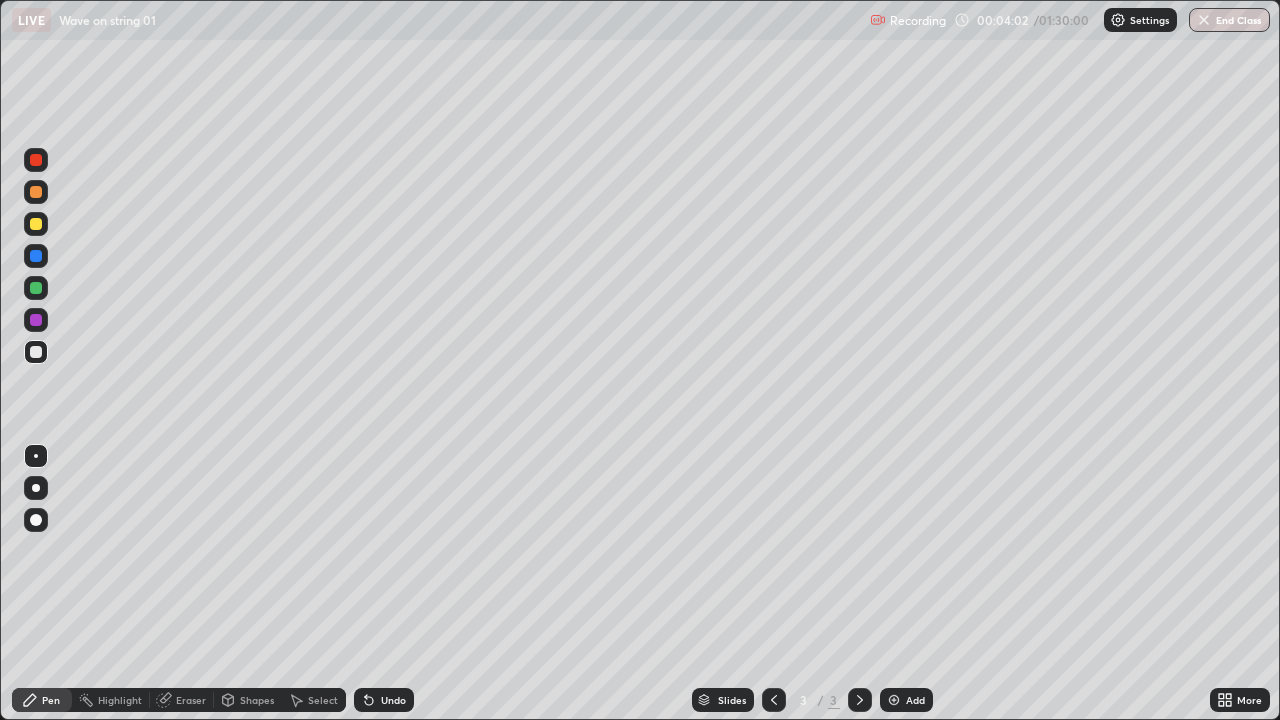 click on "Undo" at bounding box center [384, 700] 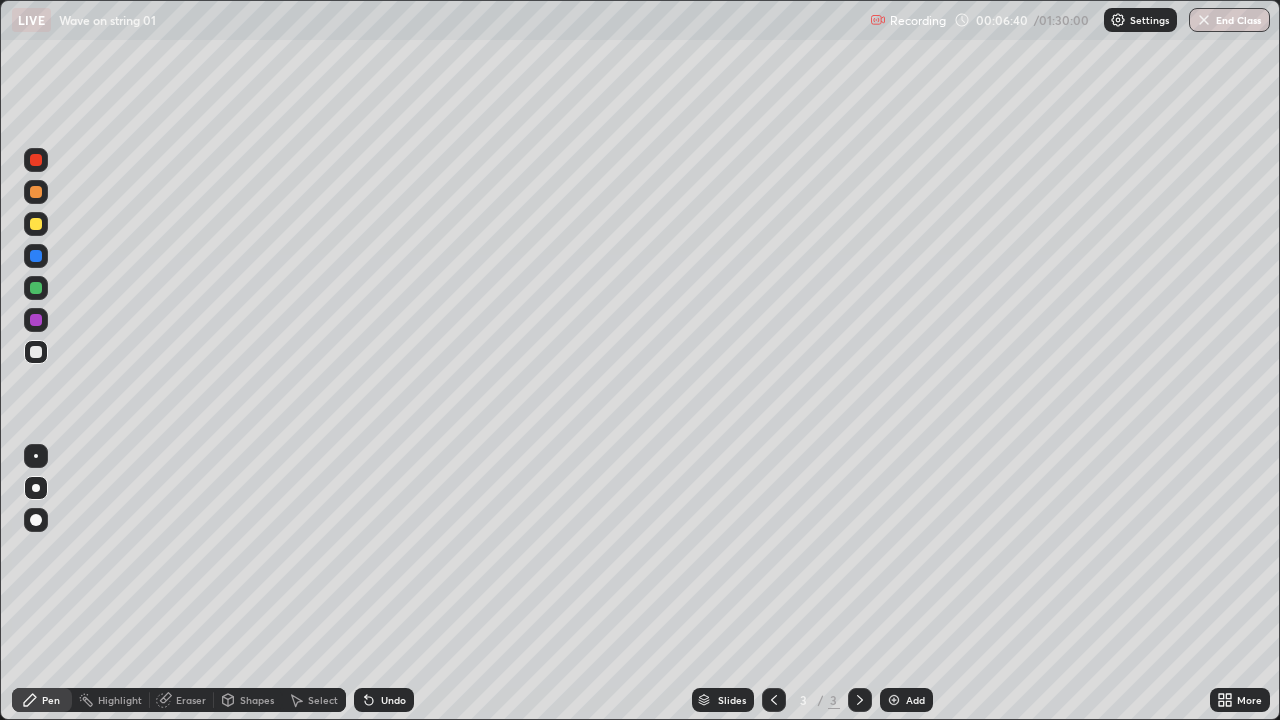 click on "Add" at bounding box center (906, 700) 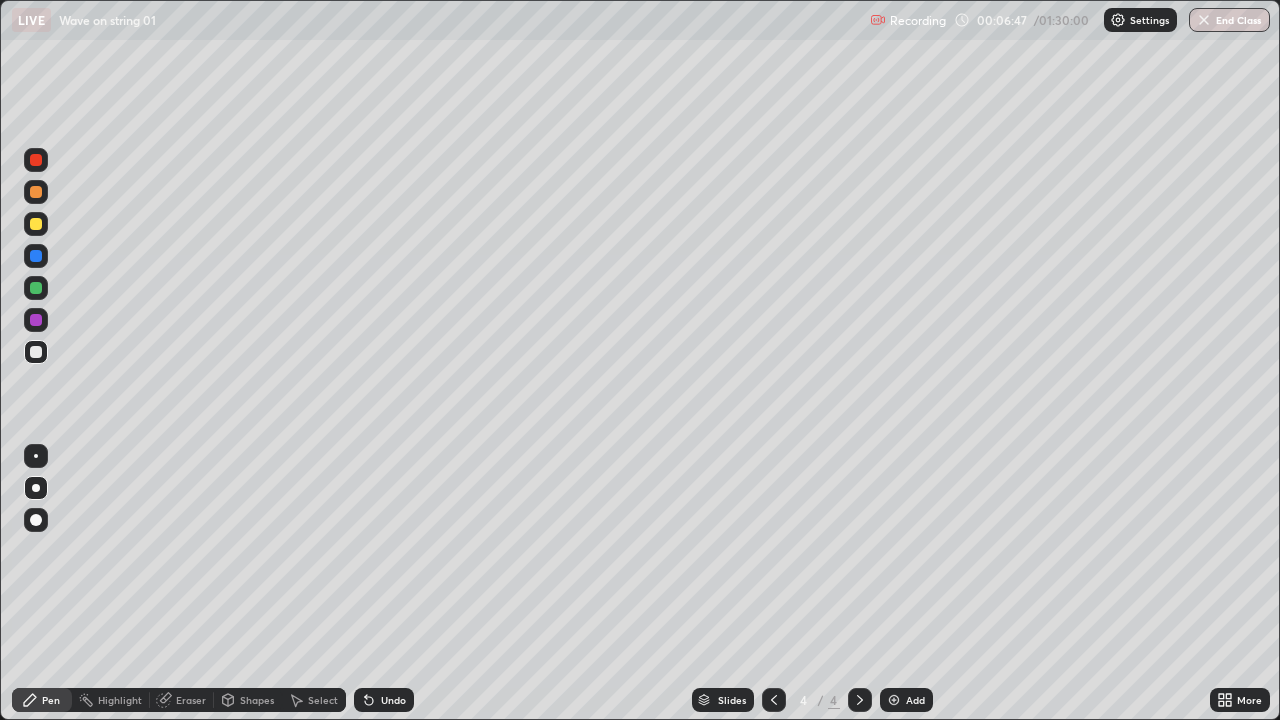 click at bounding box center [36, 288] 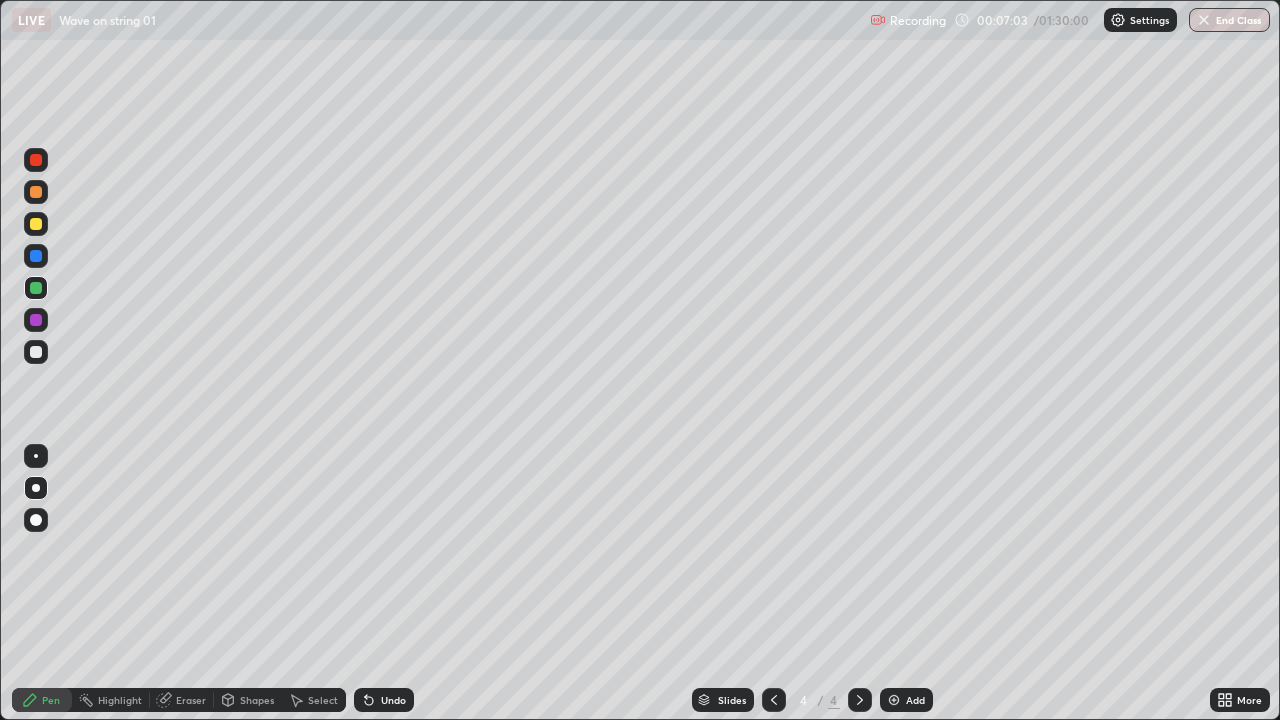 click on "Undo" at bounding box center (384, 700) 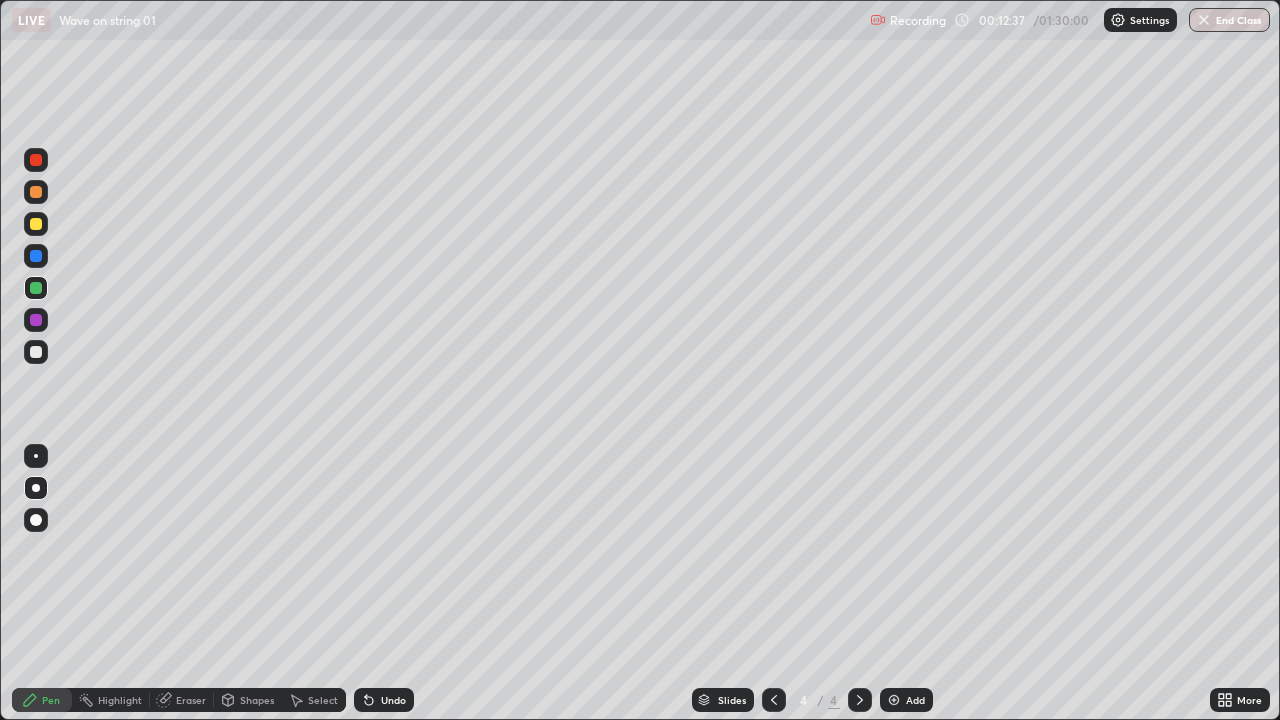 click on "Add" at bounding box center [906, 700] 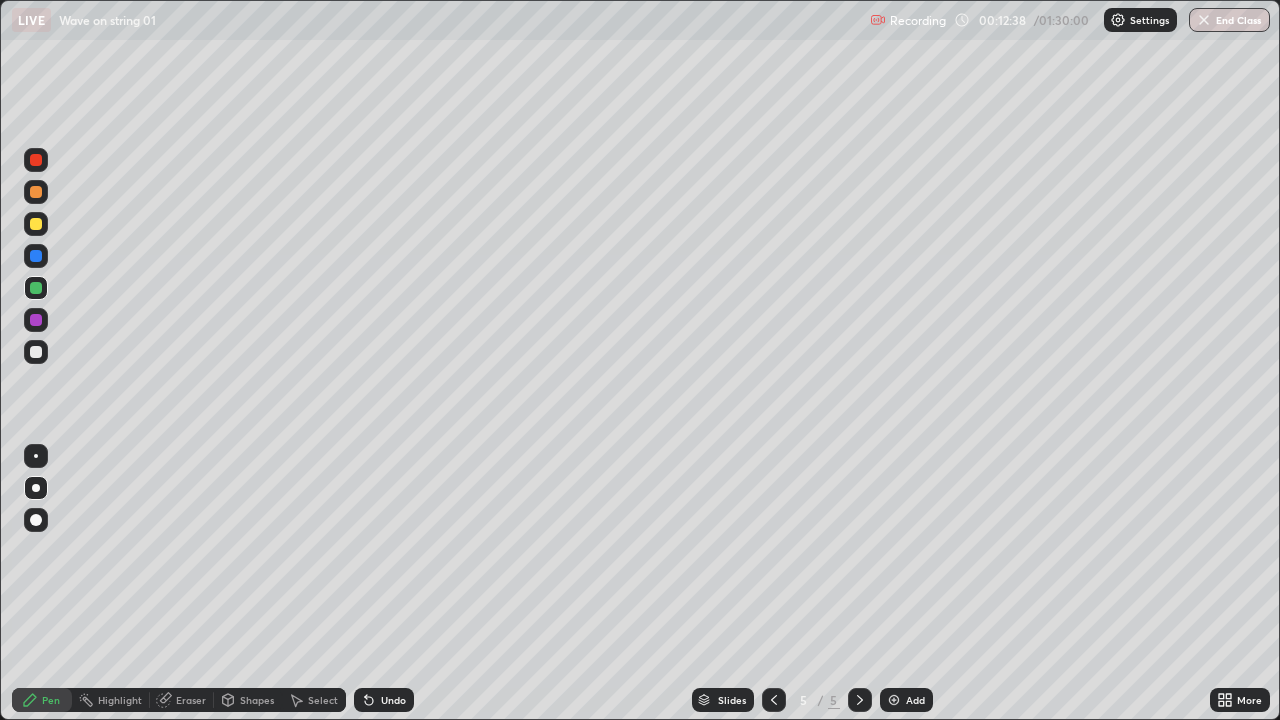click at bounding box center (36, 352) 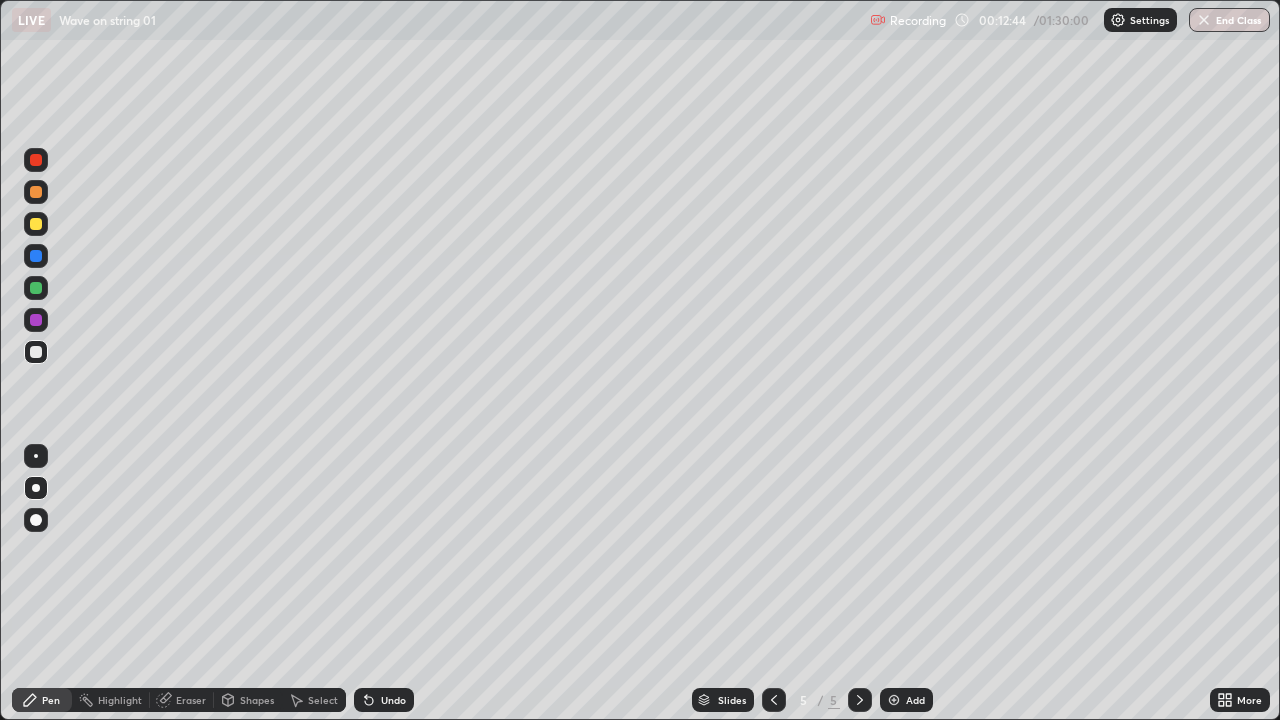 click at bounding box center [36, 224] 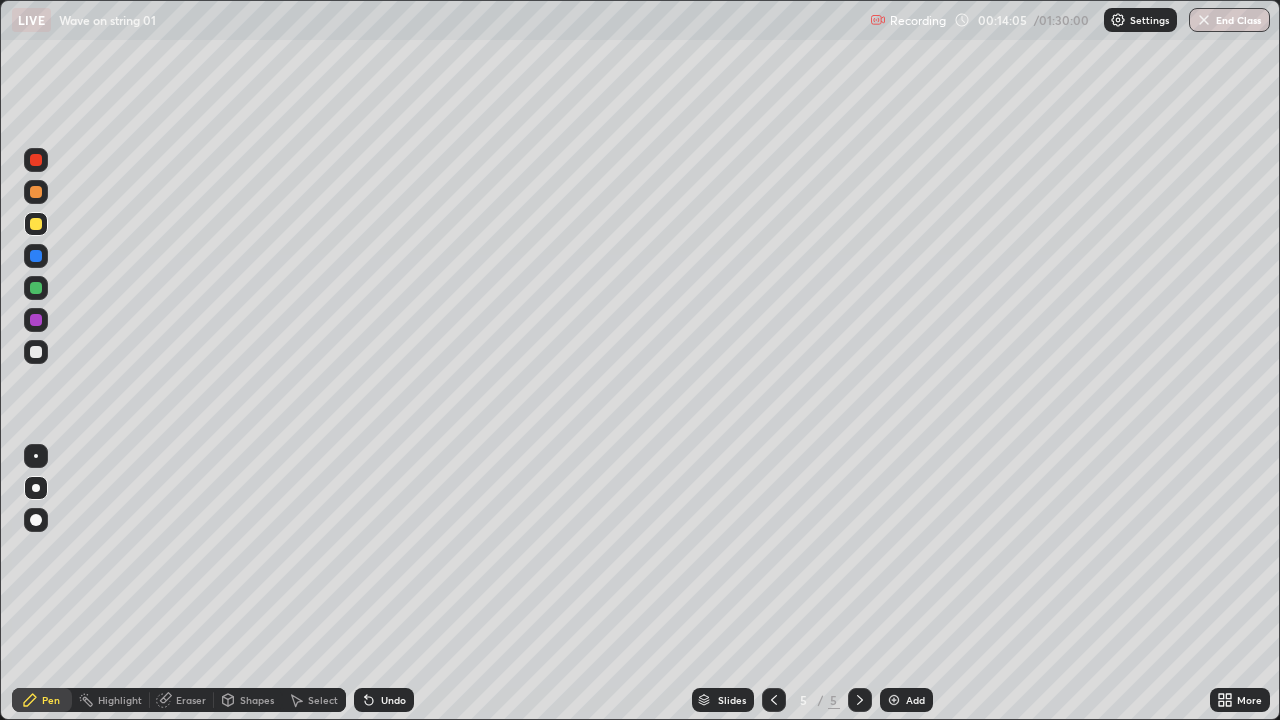 click on "Undo" at bounding box center (393, 700) 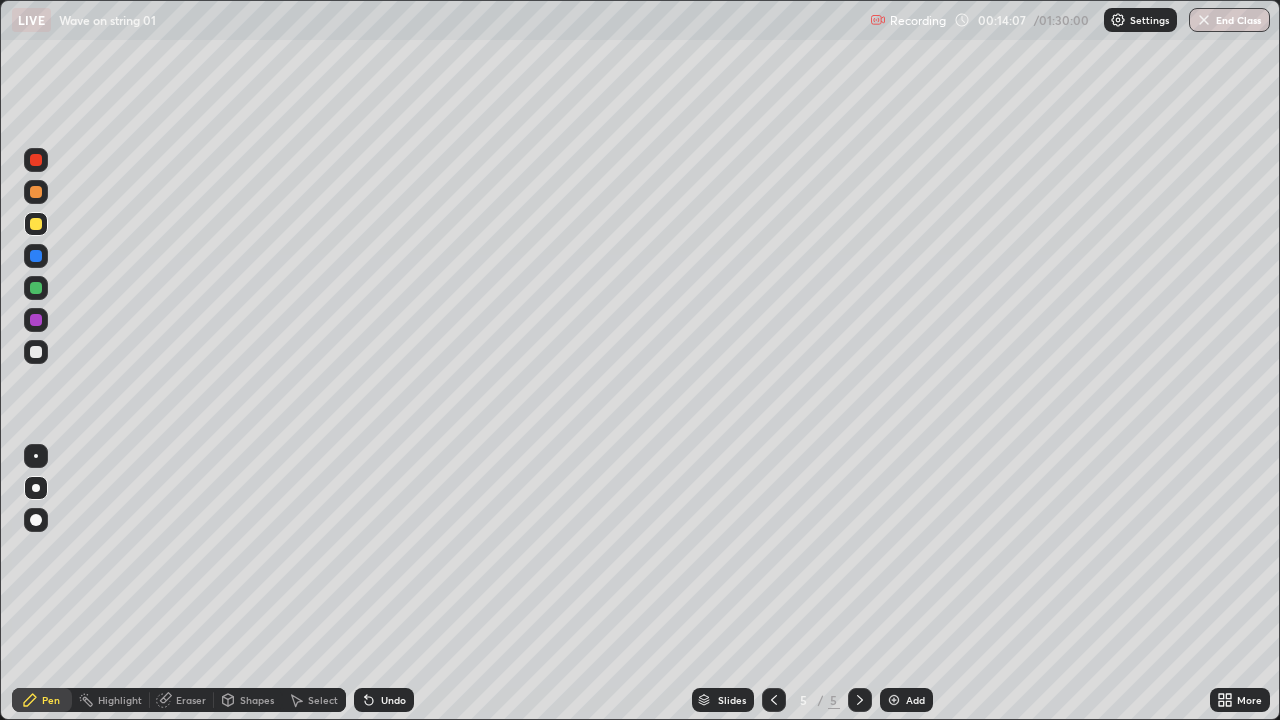 click on "Undo" at bounding box center [393, 700] 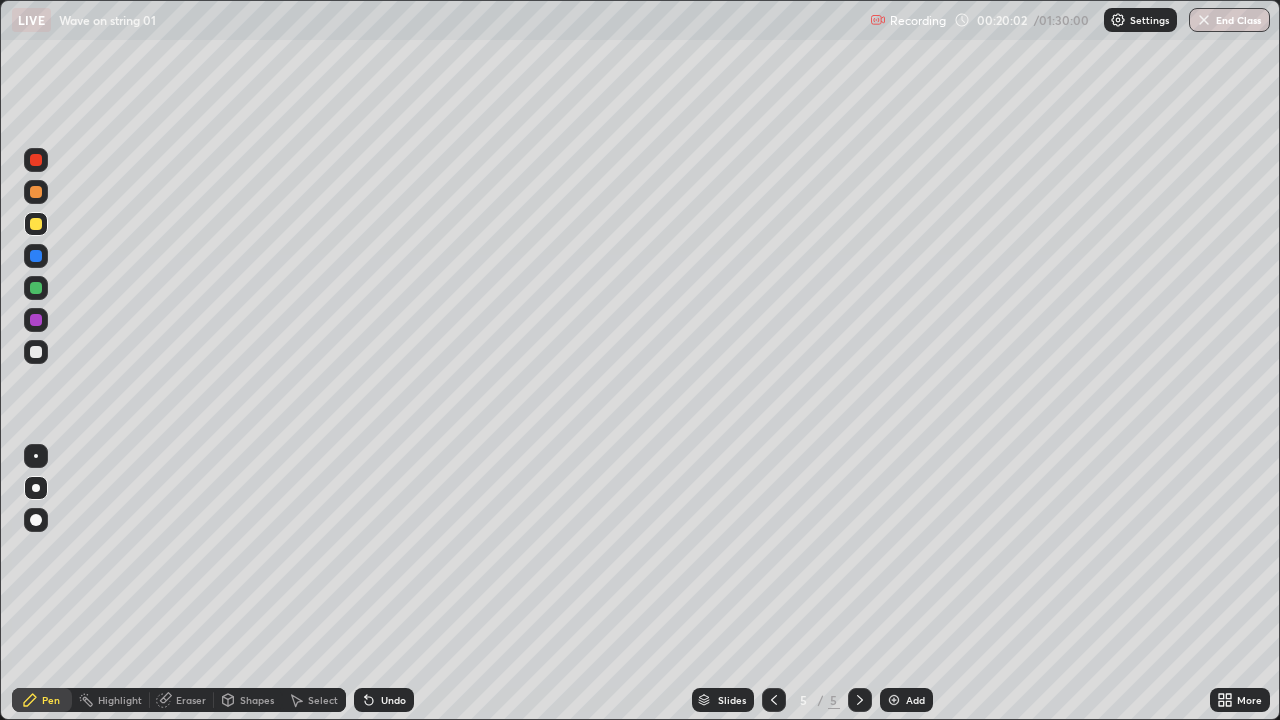 click on "Add" at bounding box center [906, 700] 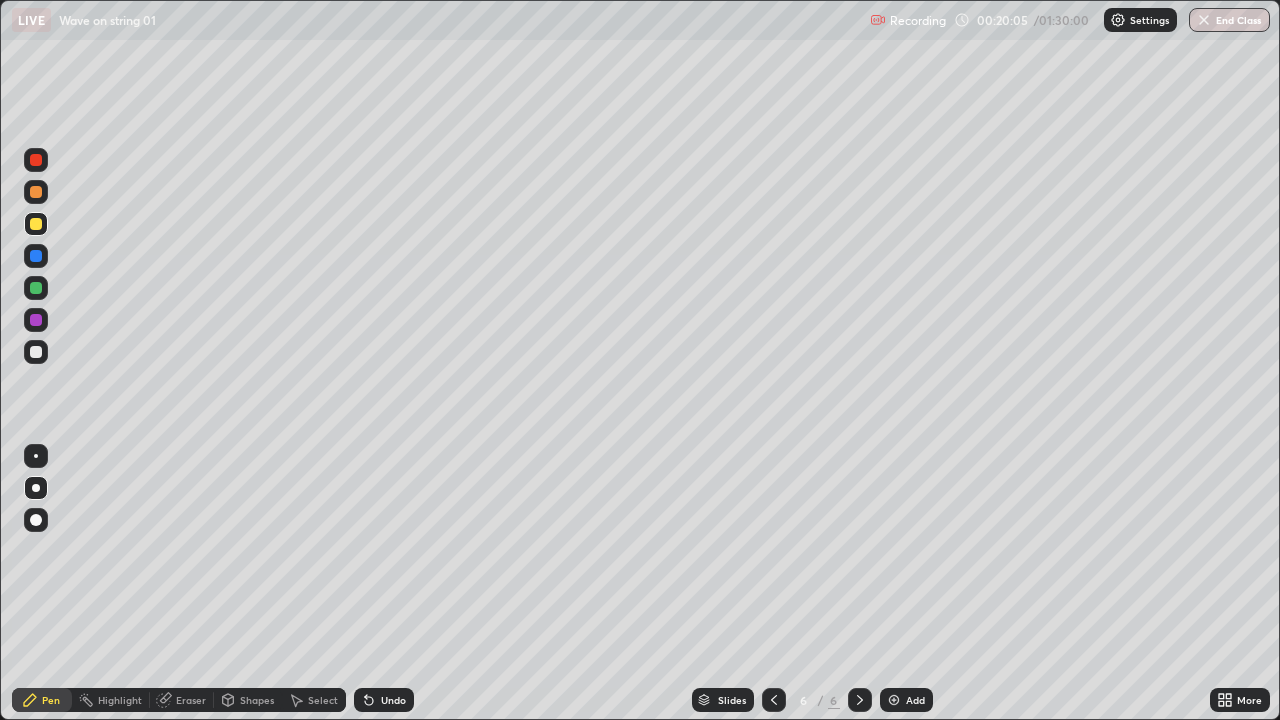 click at bounding box center (36, 352) 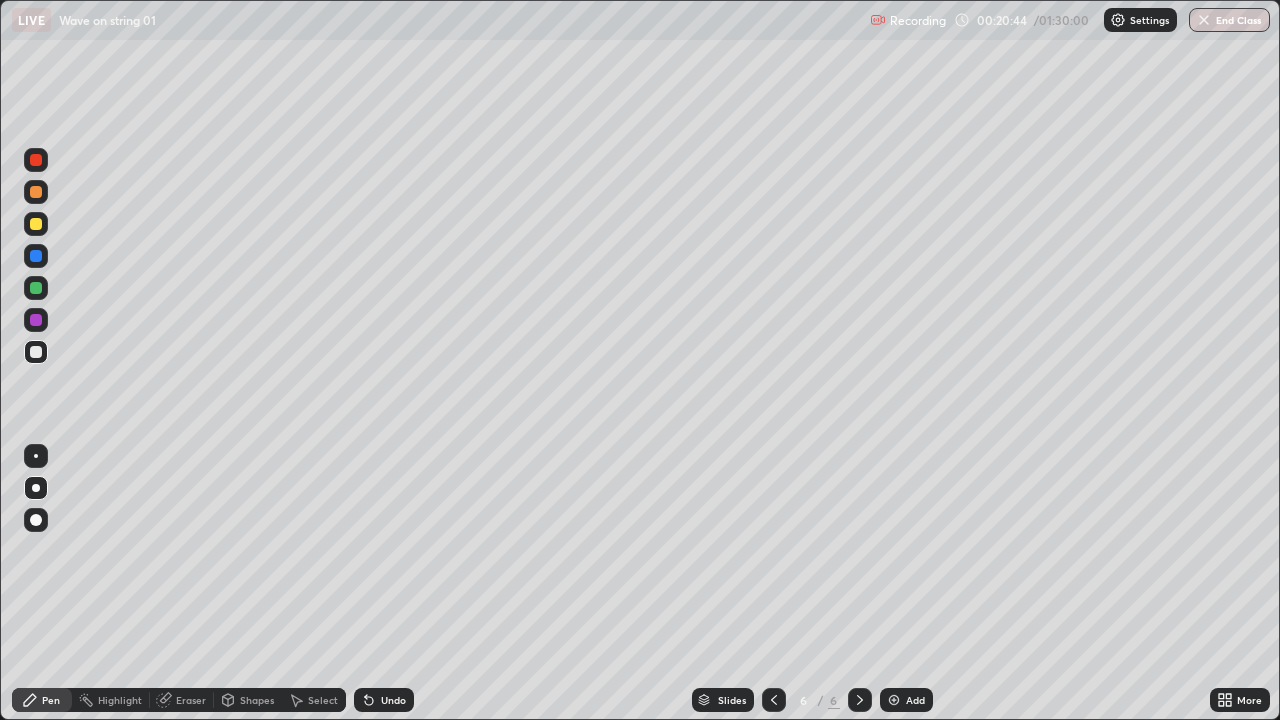 click on "Shapes" at bounding box center [257, 700] 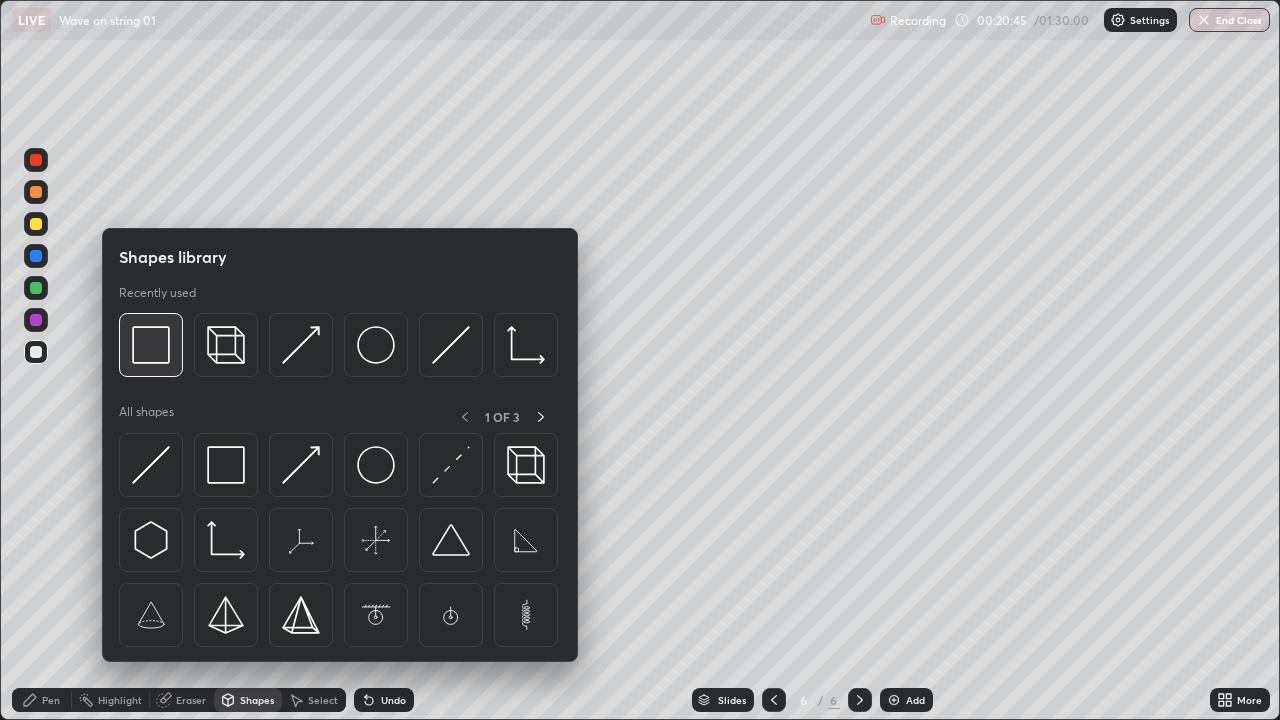 click at bounding box center (151, 345) 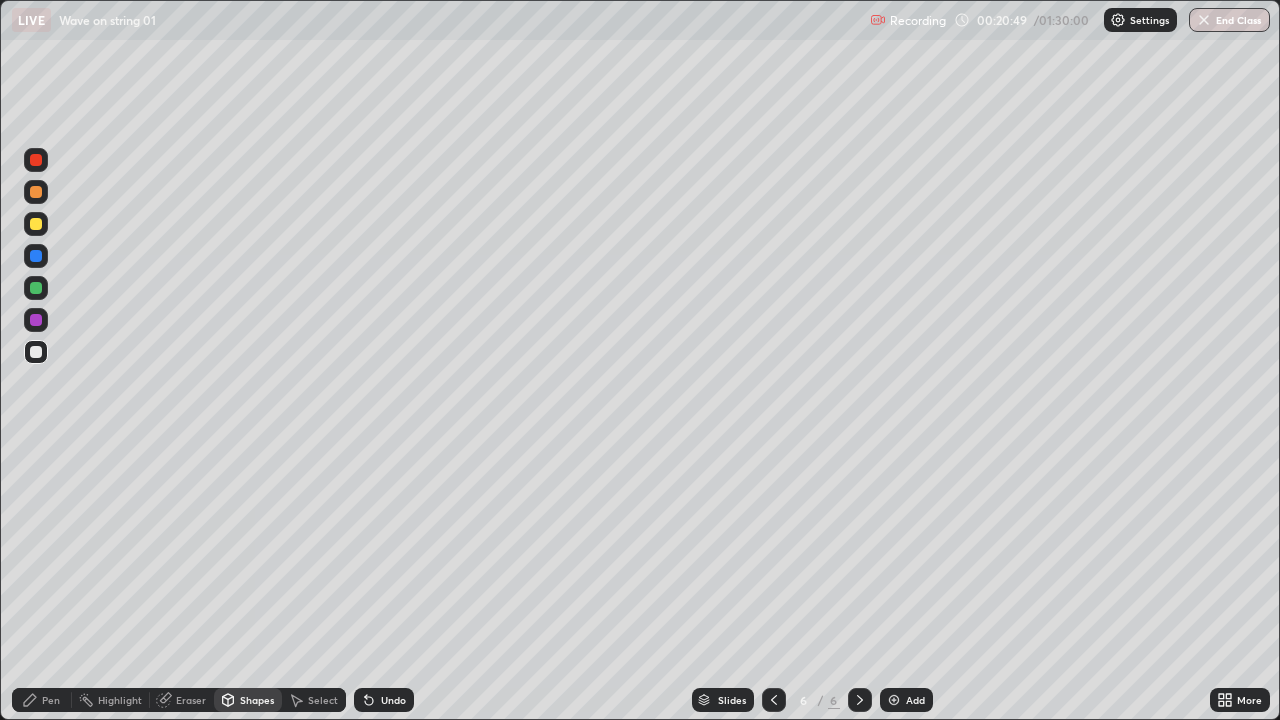 click 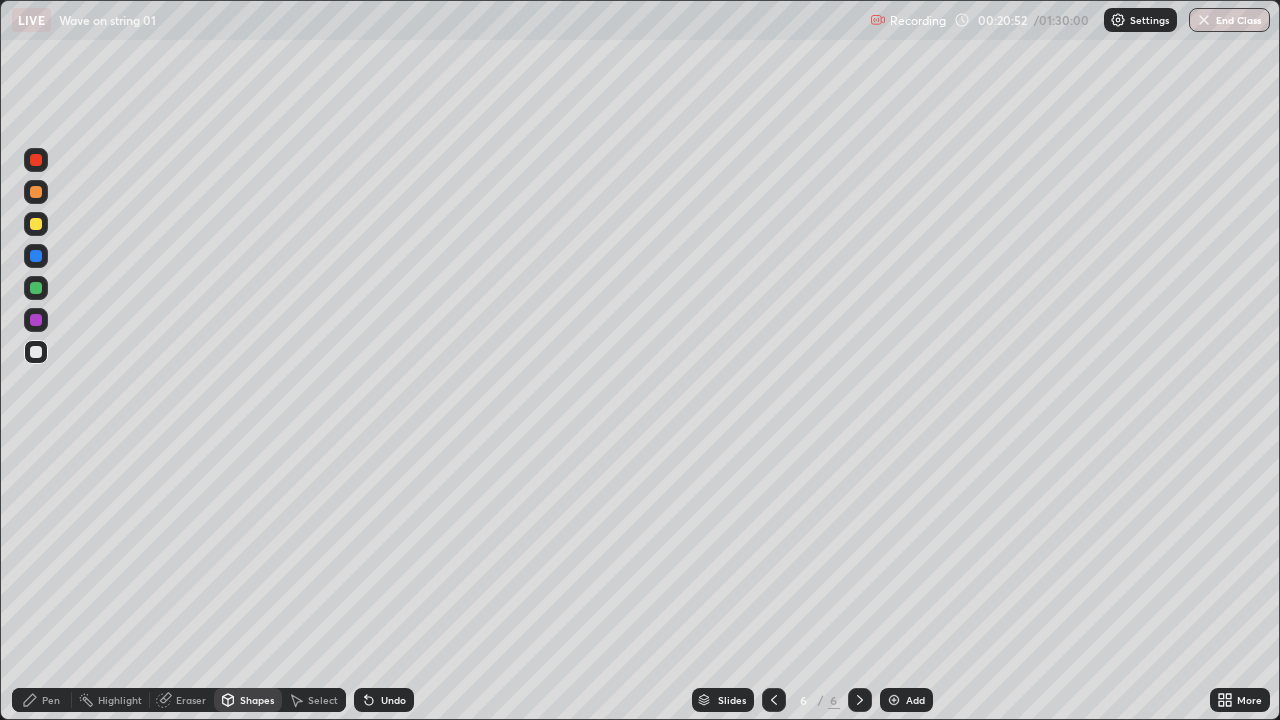 click at bounding box center (36, 288) 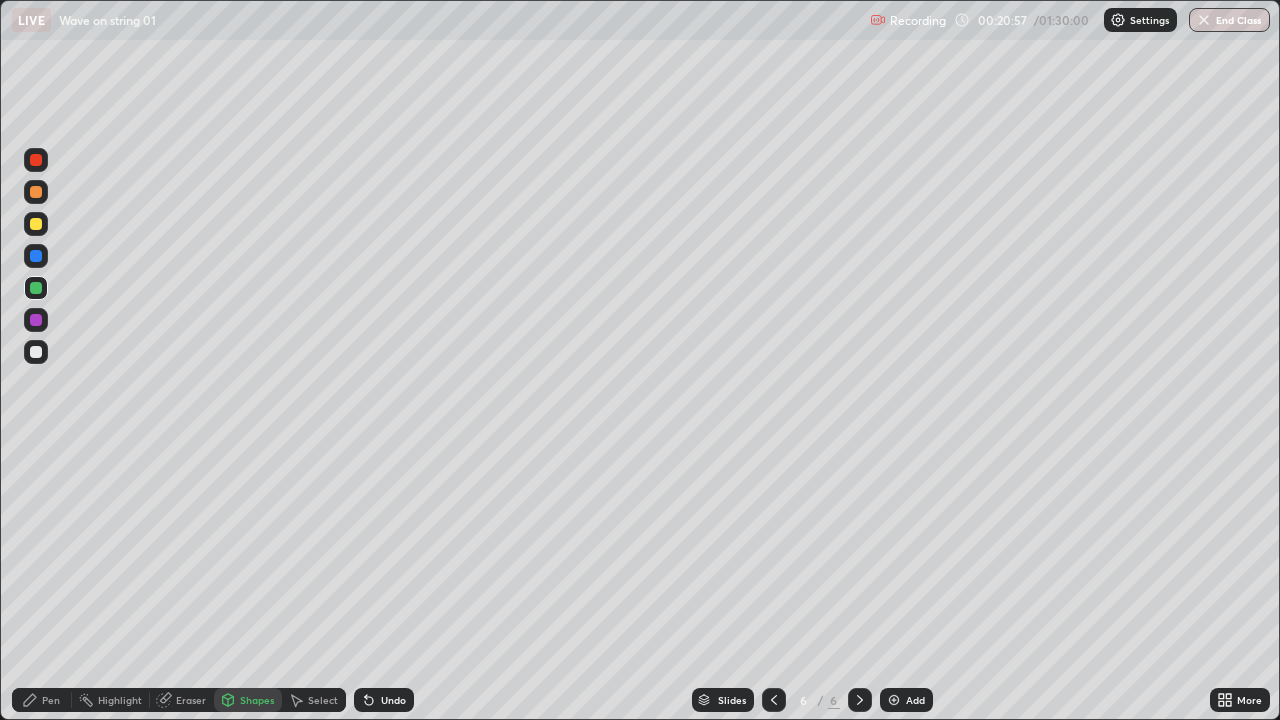 click on "Pen" at bounding box center [51, 700] 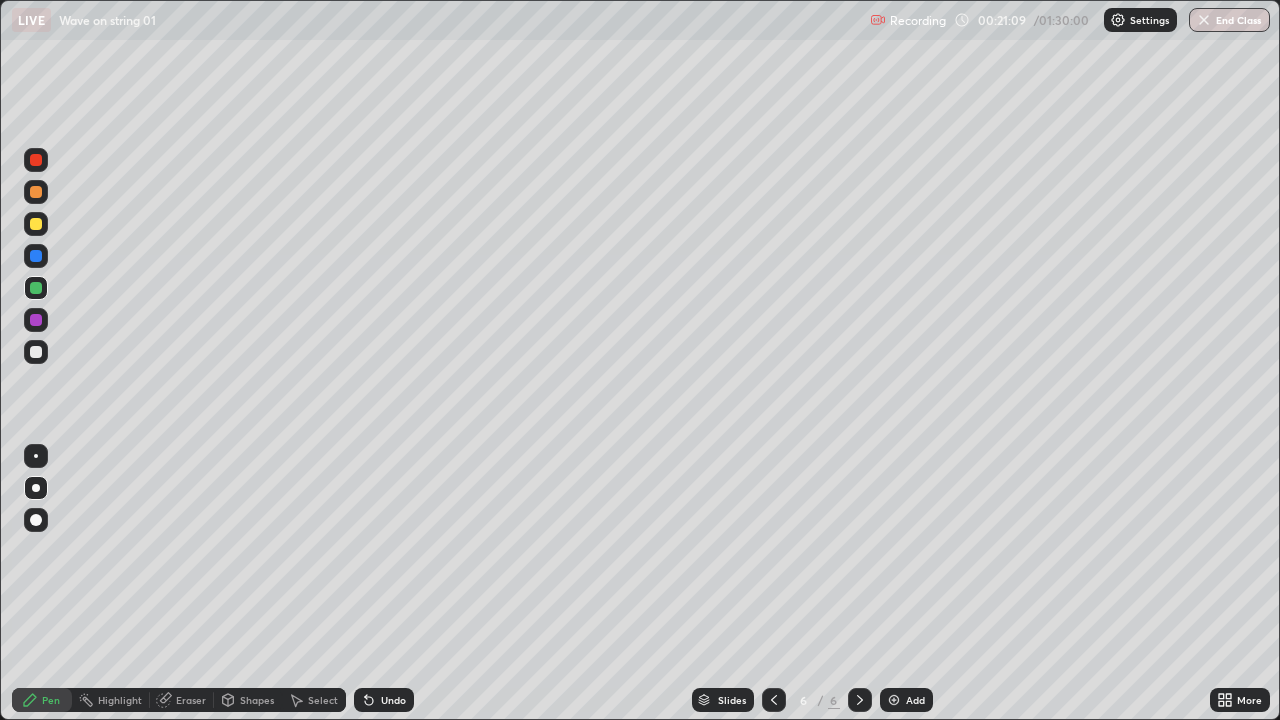 click at bounding box center (36, 192) 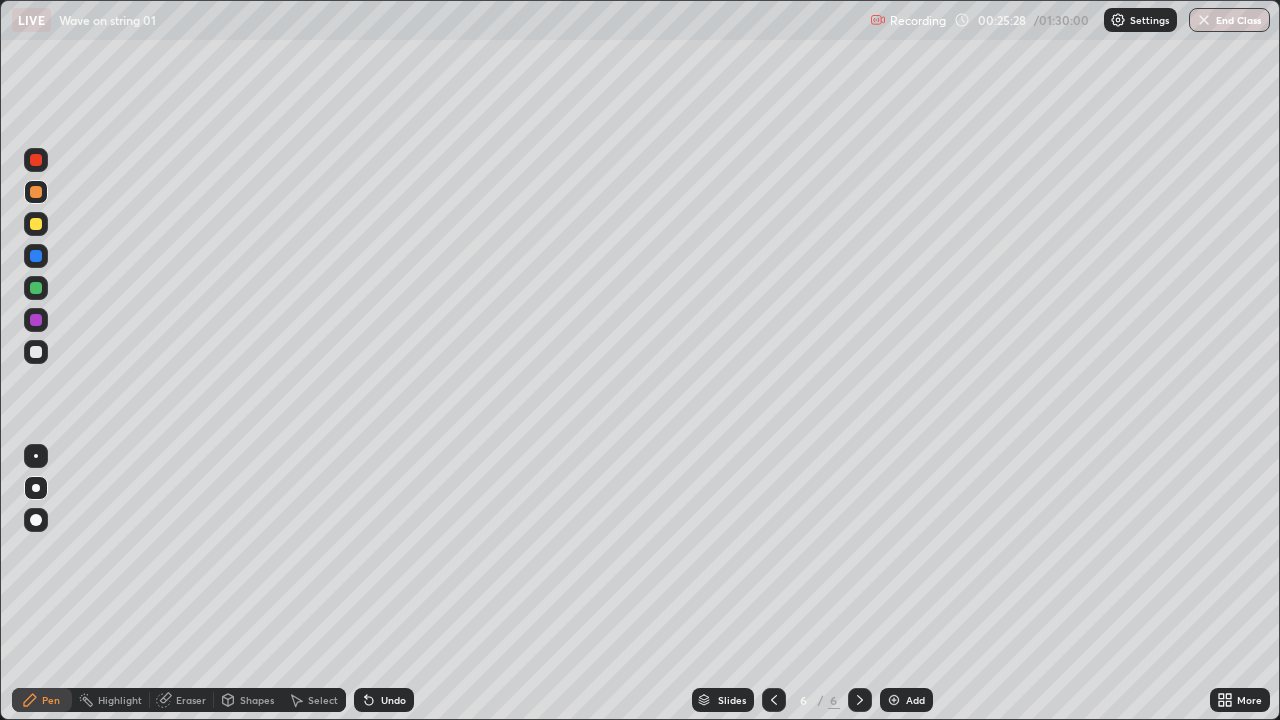 click on "Add" at bounding box center (915, 700) 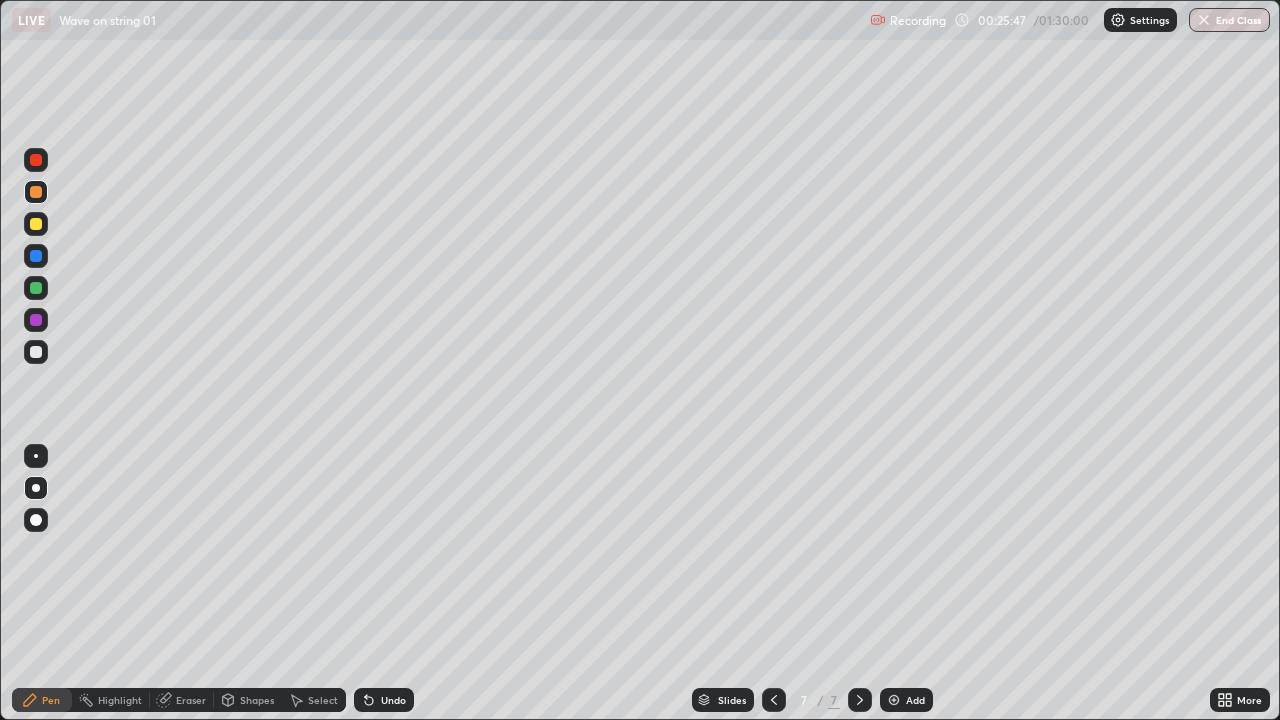 click at bounding box center [36, 288] 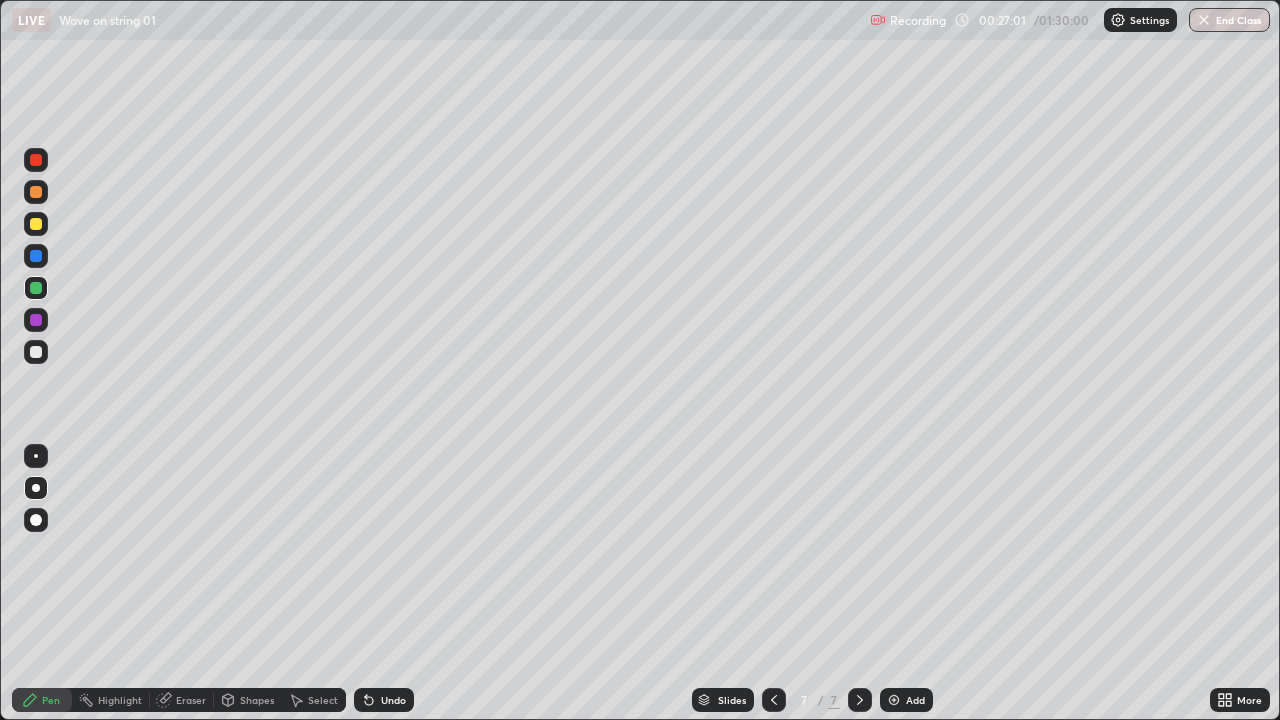 click at bounding box center (36, 224) 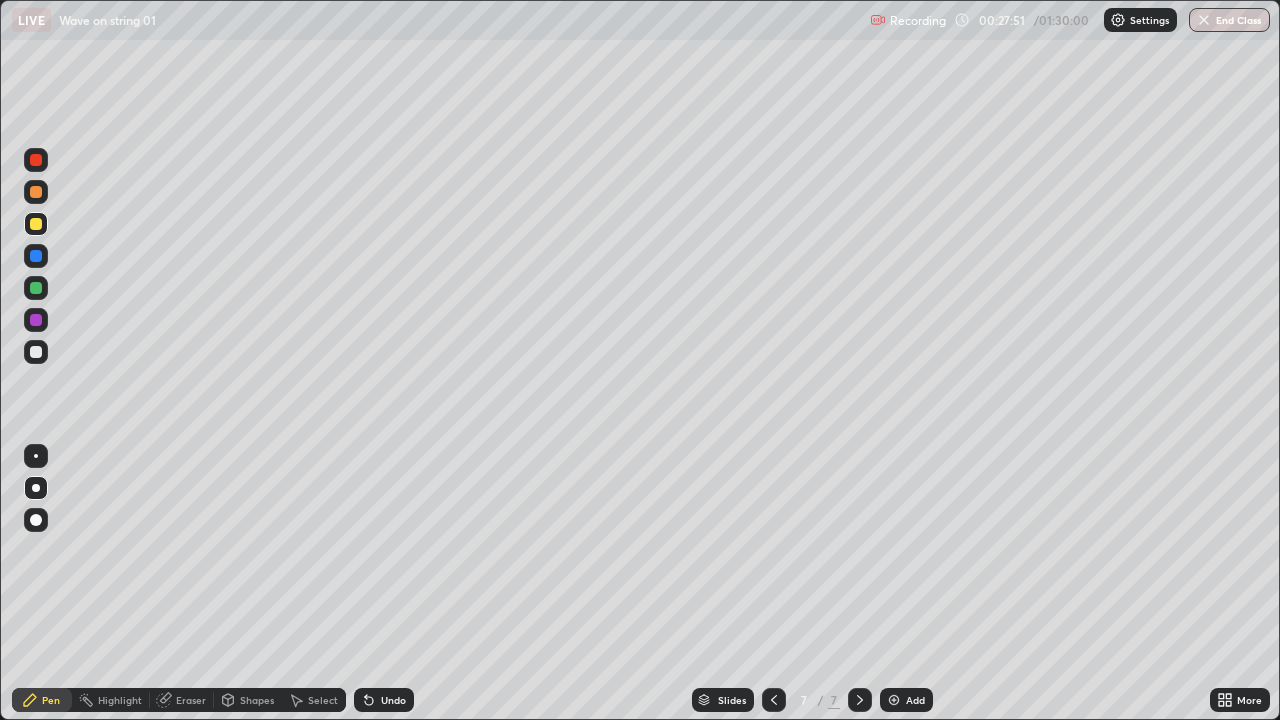 click on "Undo" at bounding box center (384, 700) 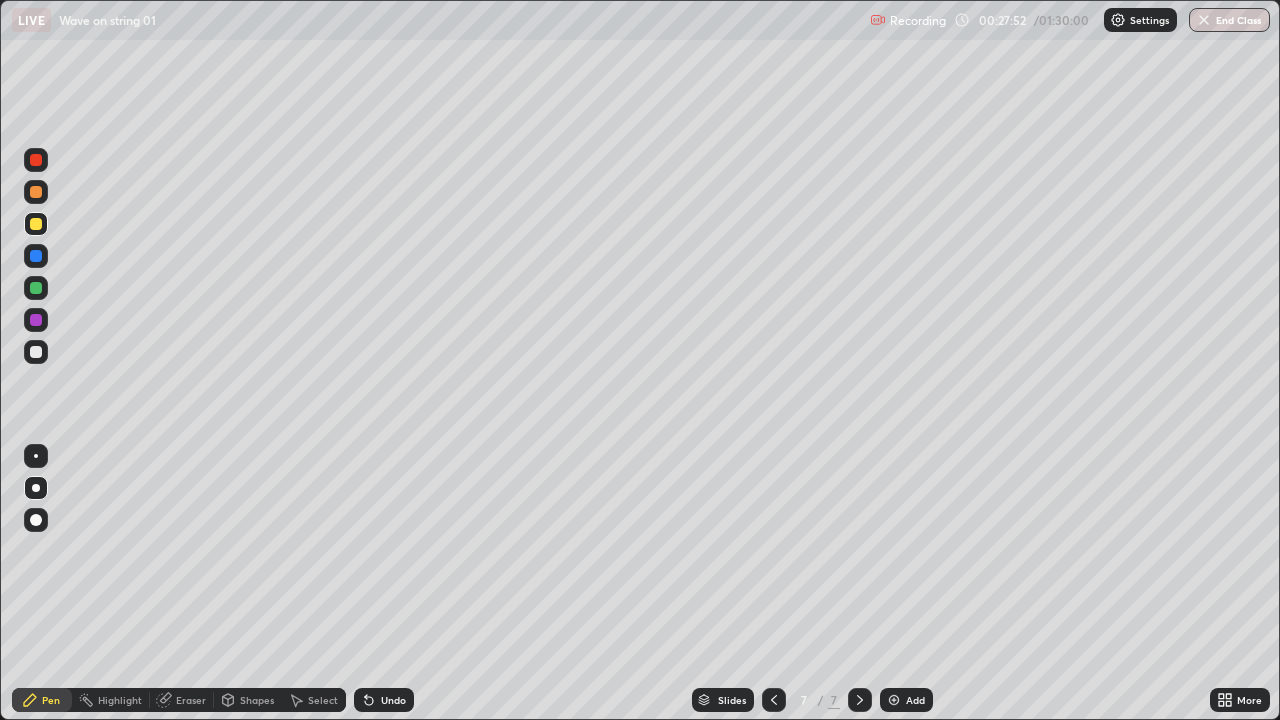 click 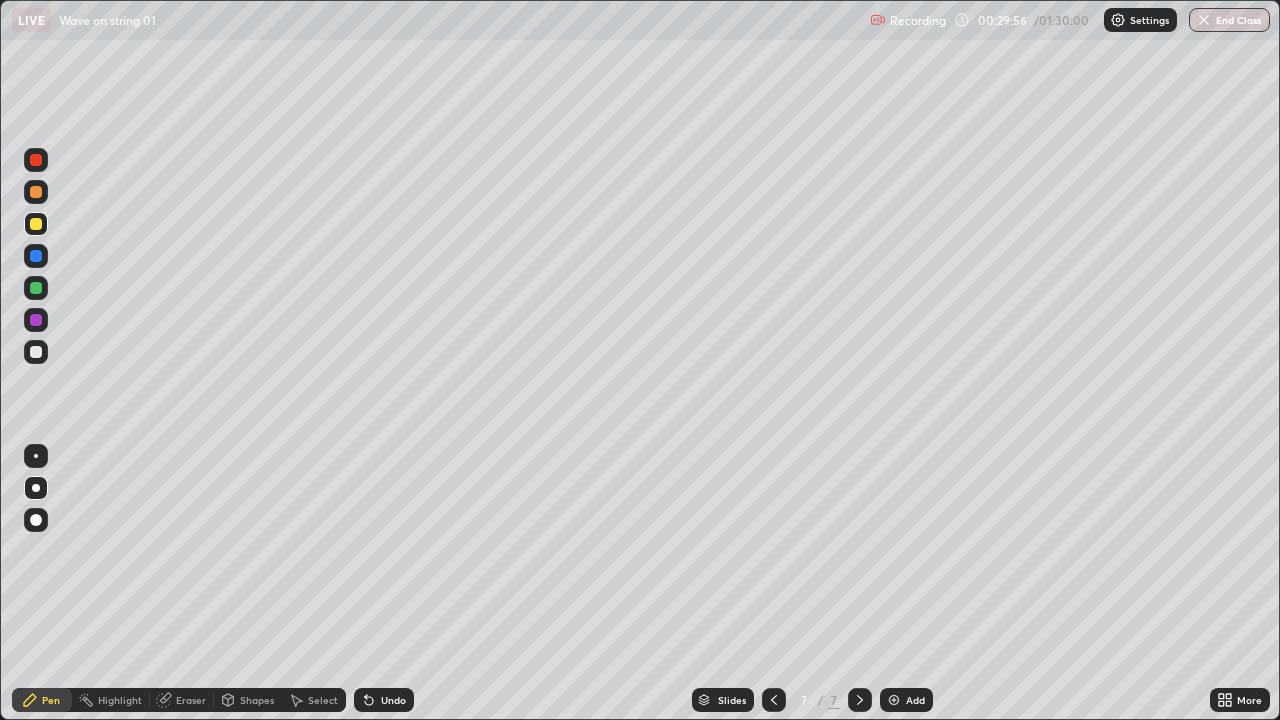 click on "Add" at bounding box center (906, 700) 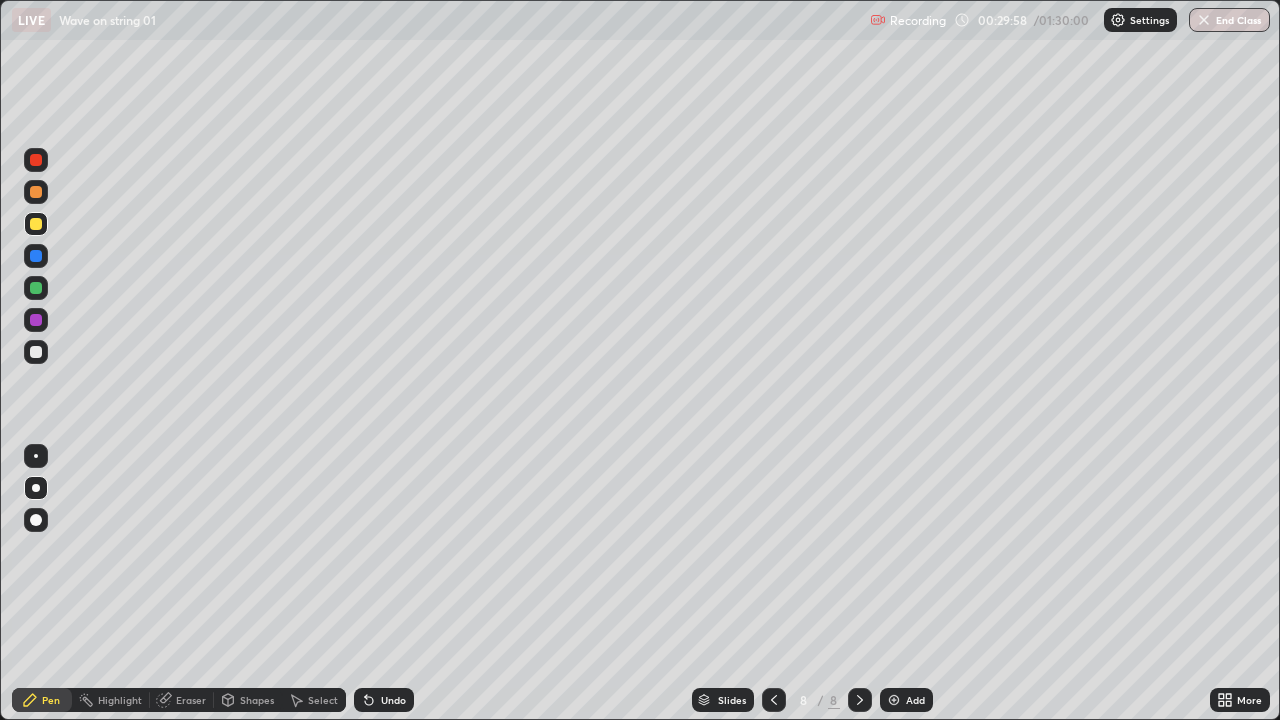 click on "Shapes" at bounding box center [257, 700] 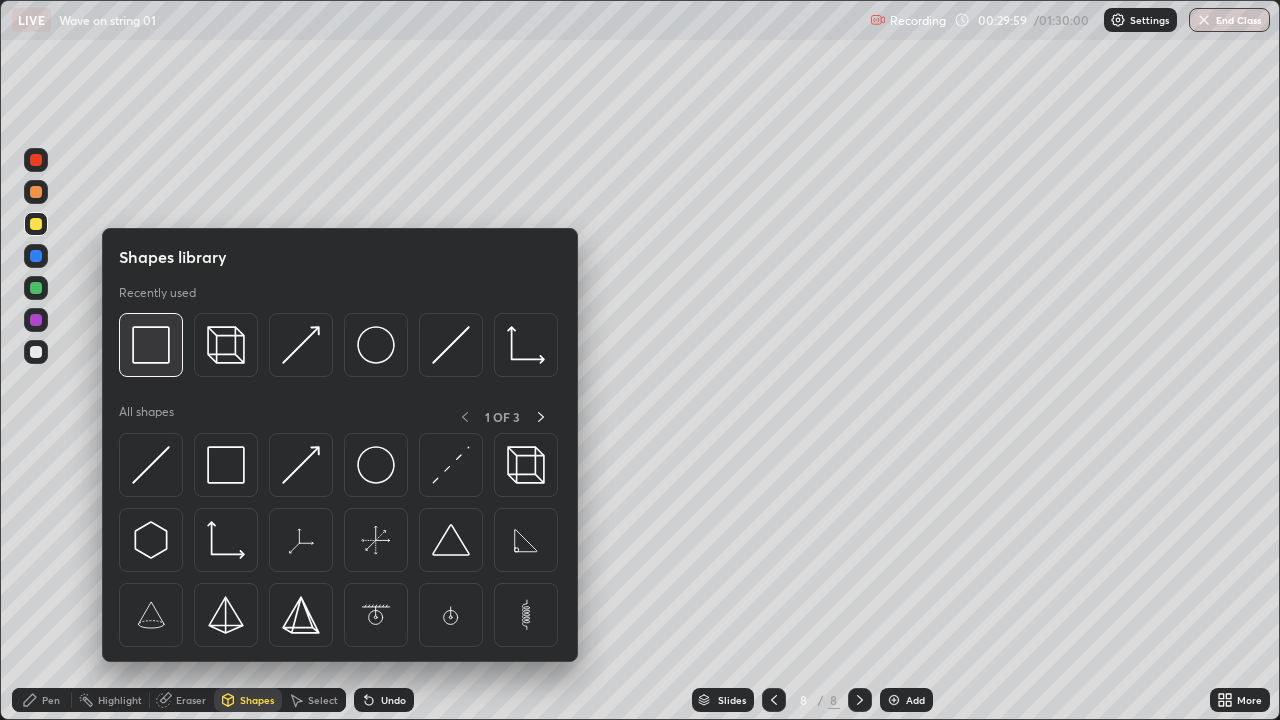click at bounding box center [151, 345] 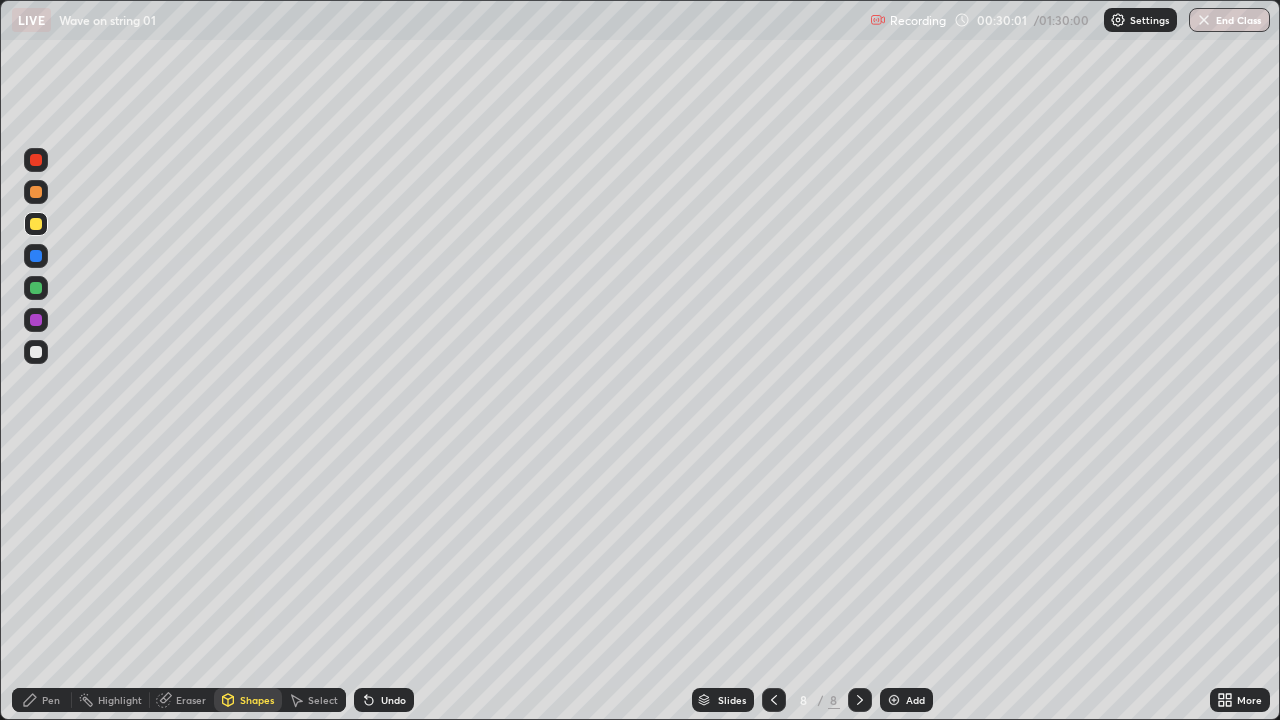 click on "Shapes" at bounding box center [257, 700] 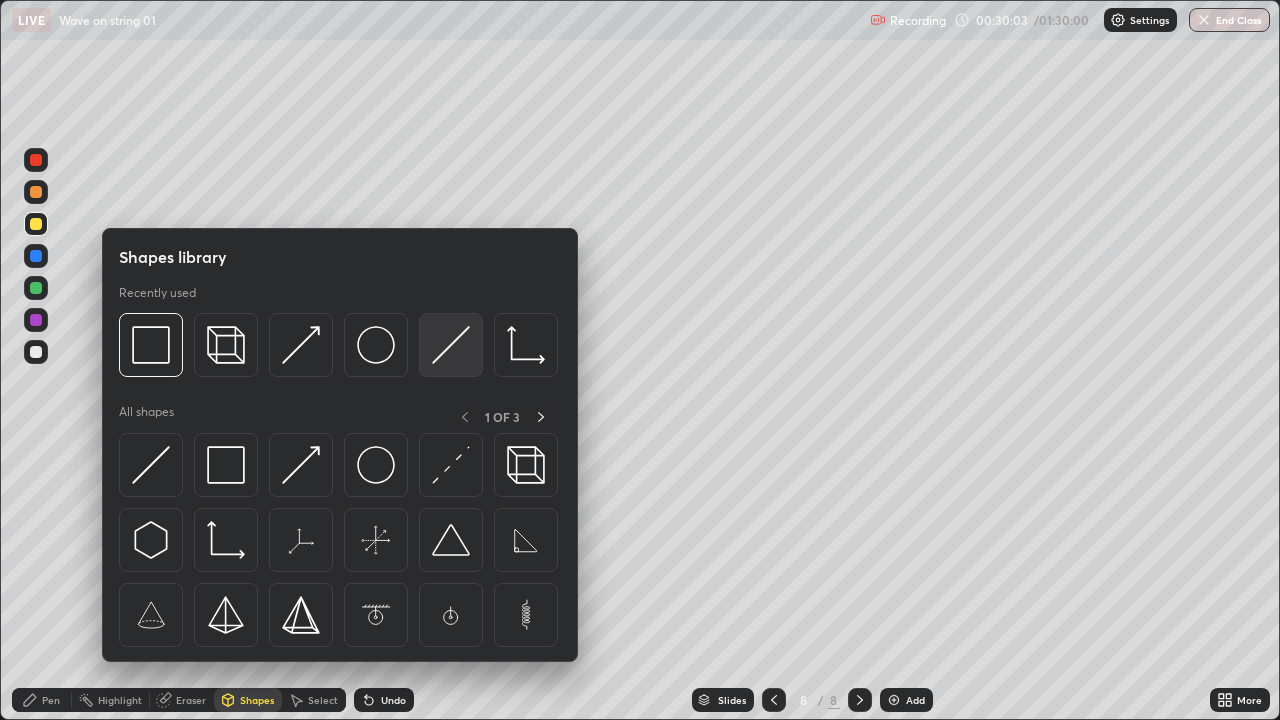 click at bounding box center [451, 345] 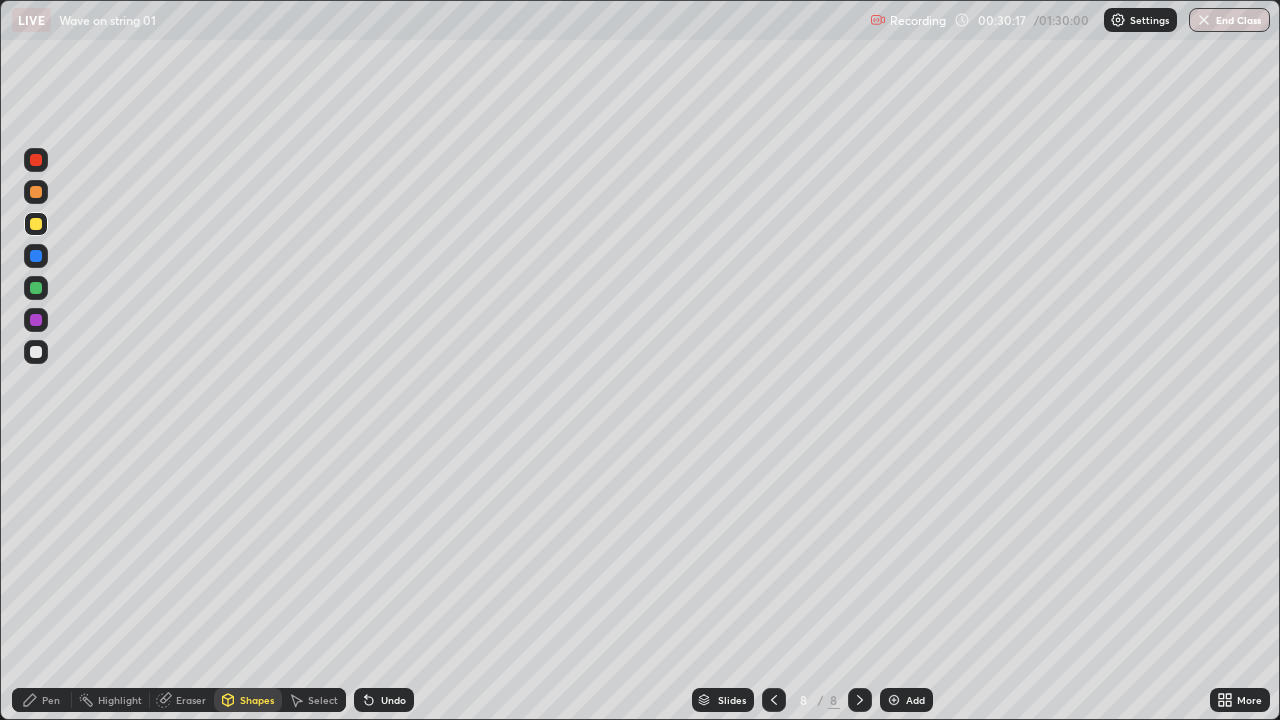 click on "Pen" at bounding box center (51, 700) 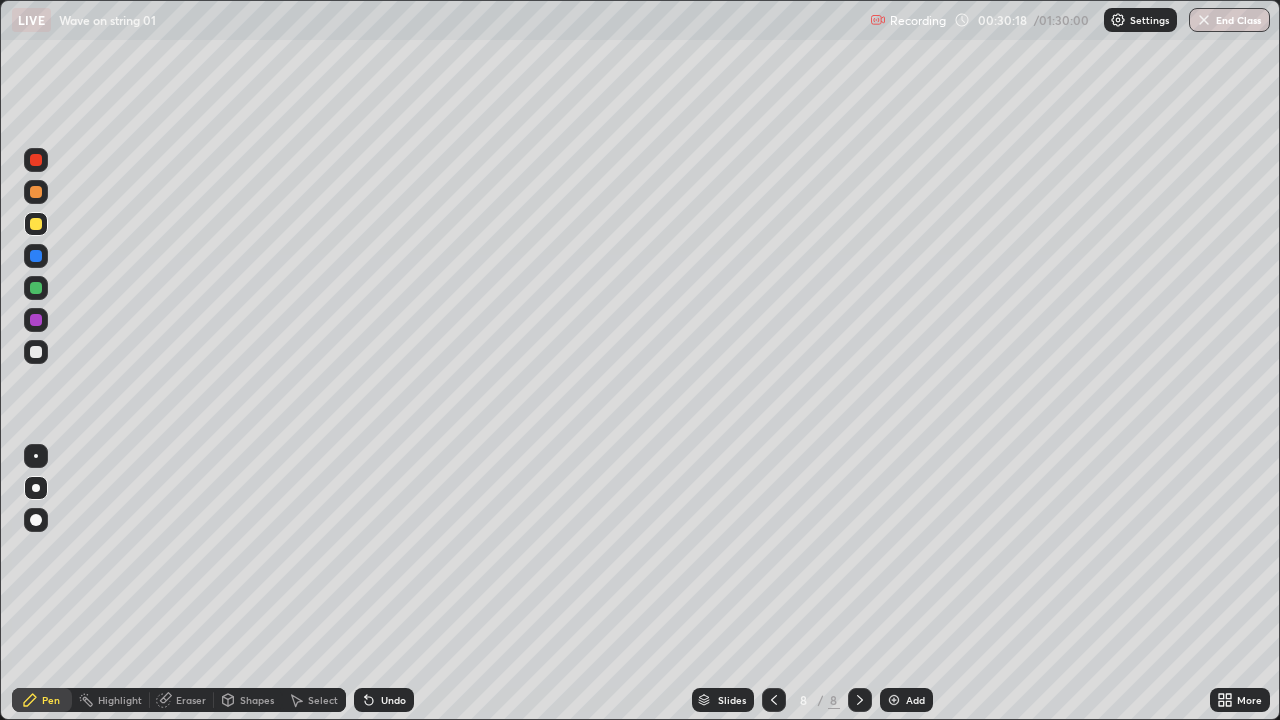 click at bounding box center (36, 352) 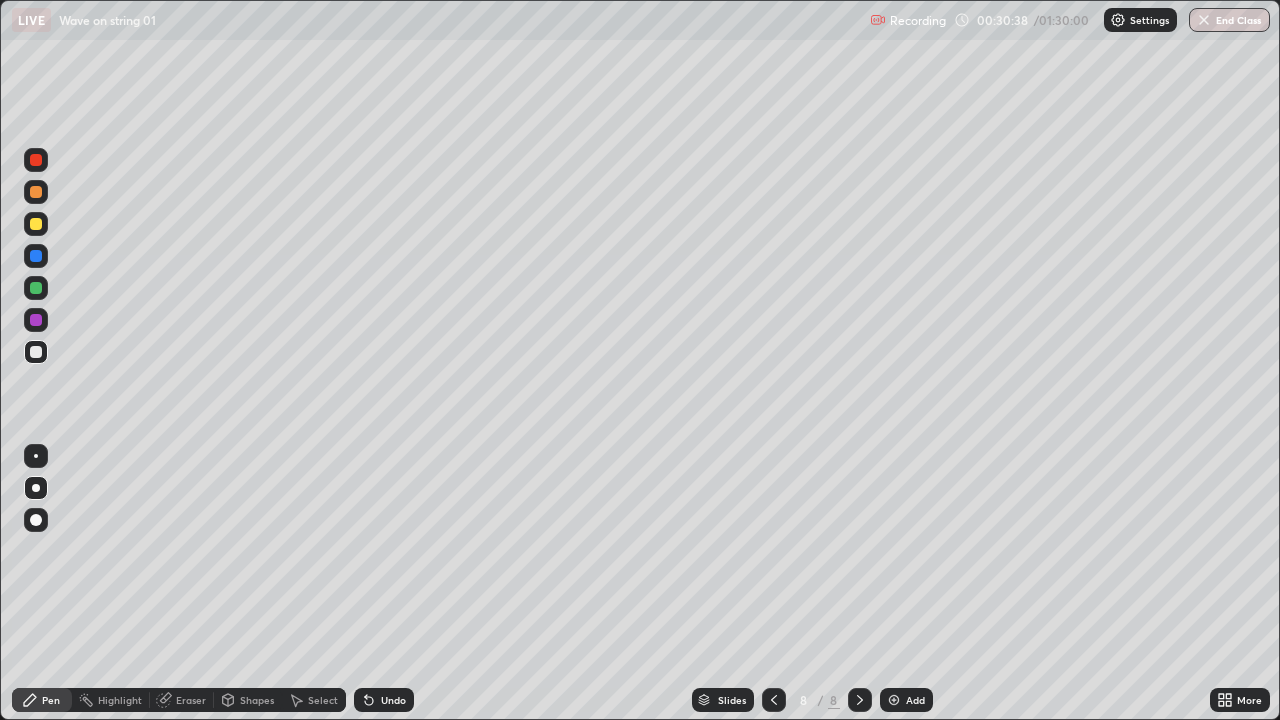 click 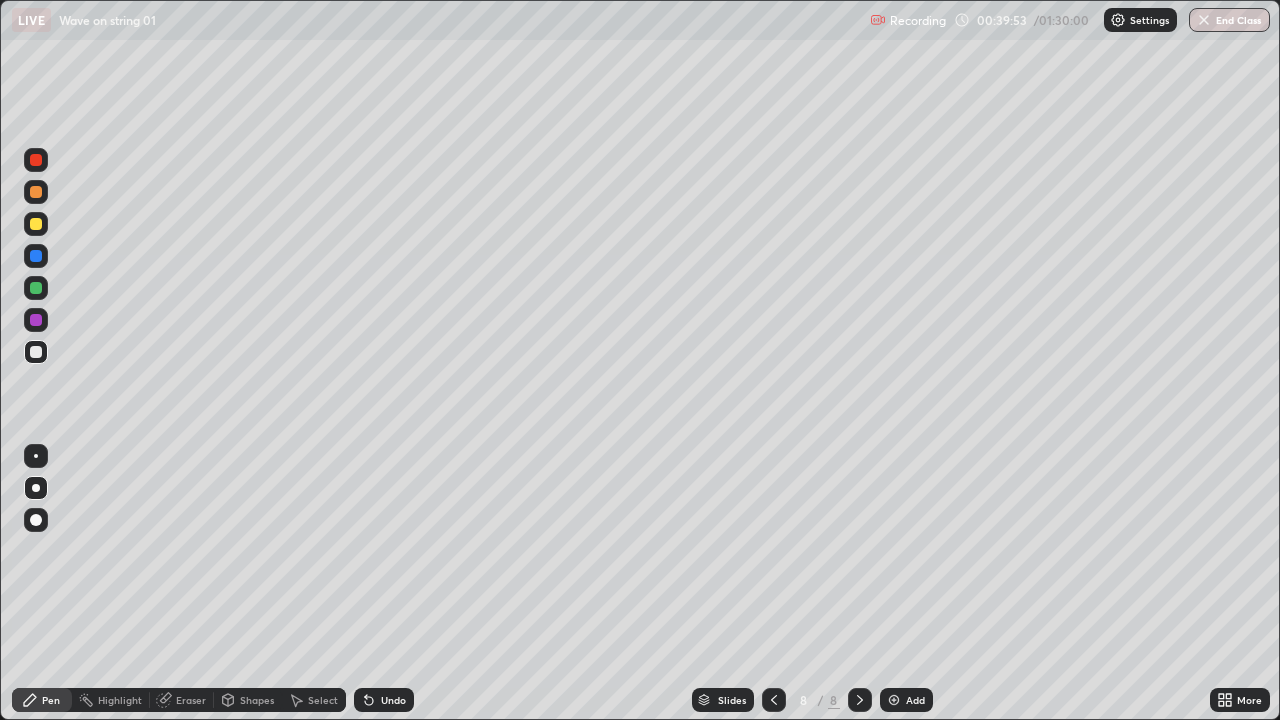 click at bounding box center (894, 700) 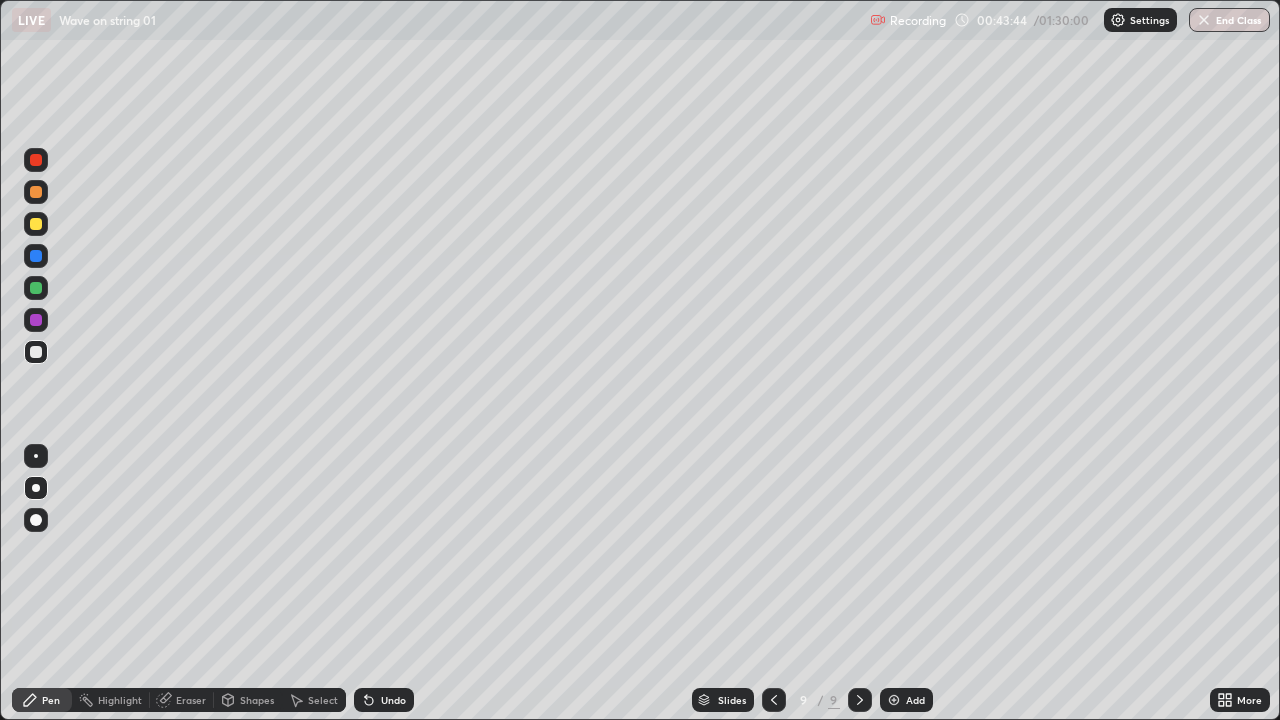 click on "Add" at bounding box center (906, 700) 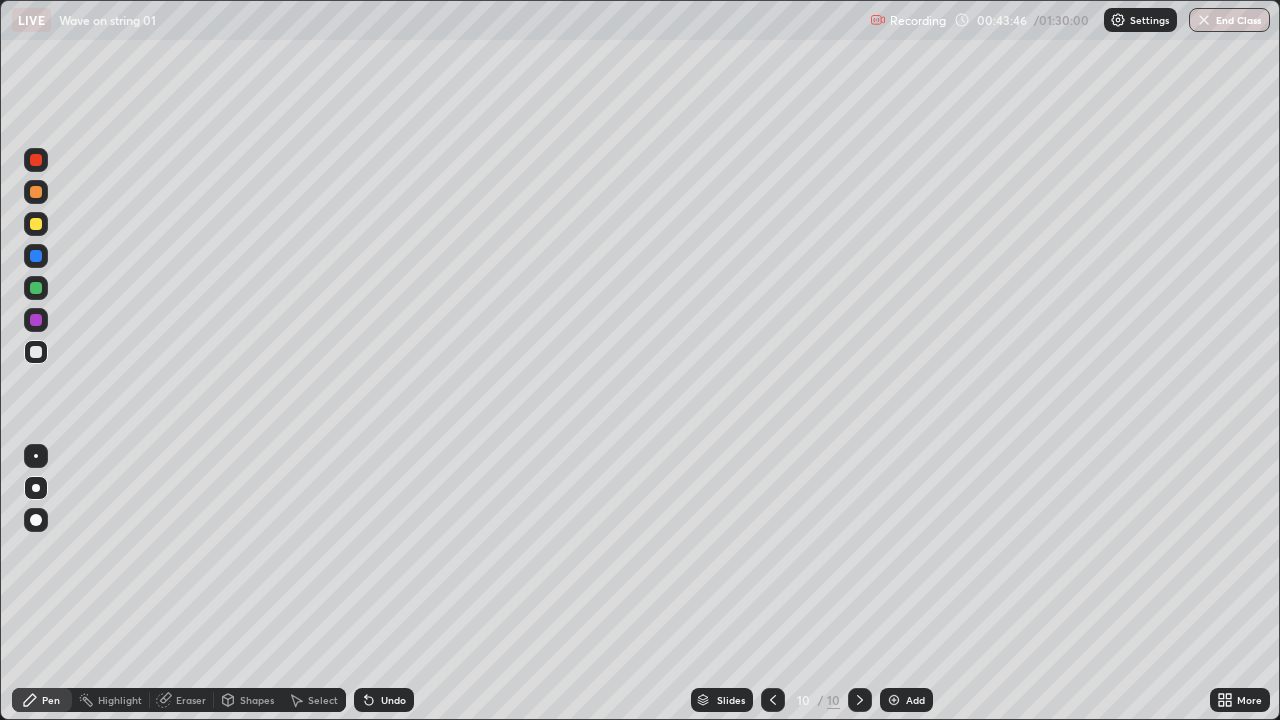 click on "Shapes" at bounding box center (257, 700) 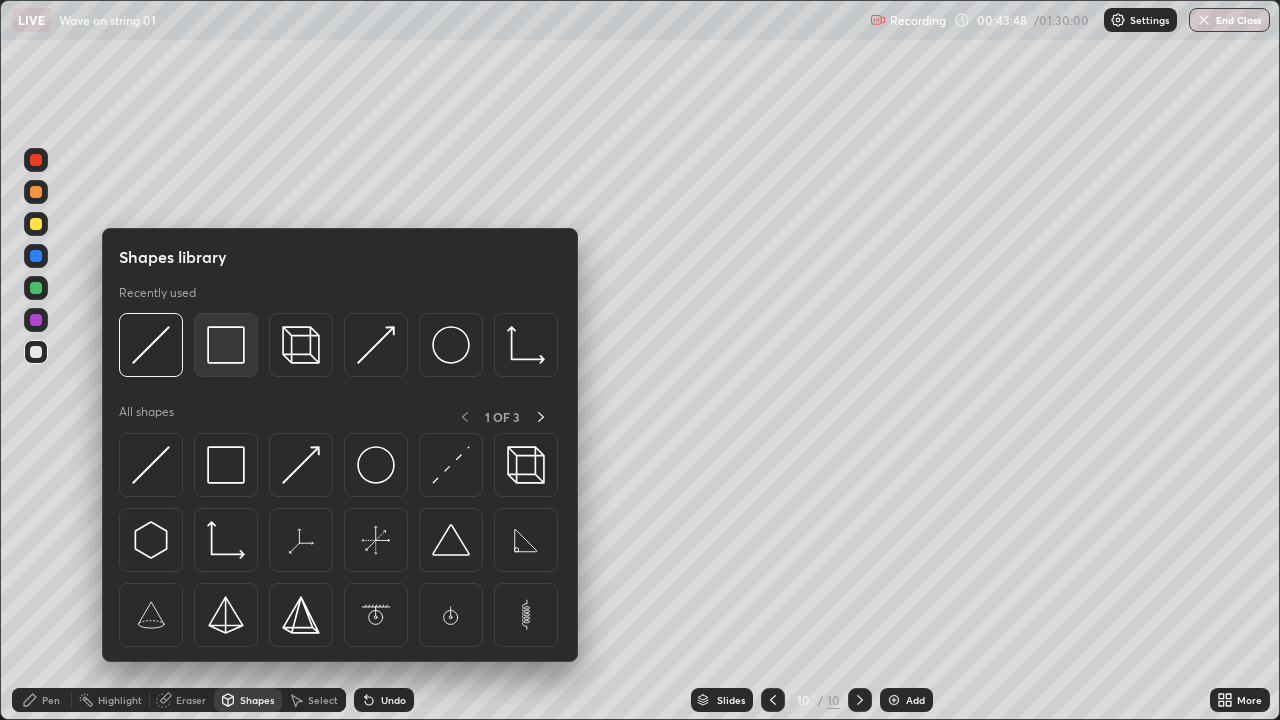 click at bounding box center (226, 345) 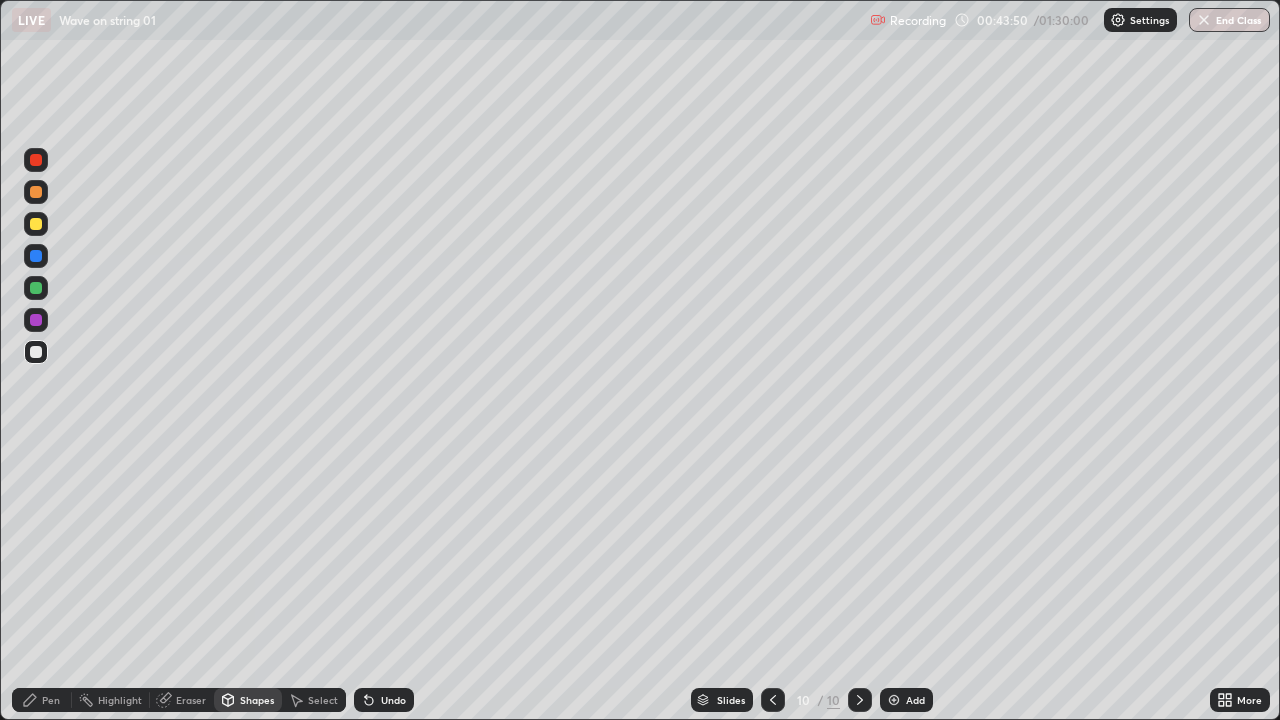 click on "Eraser" at bounding box center (191, 700) 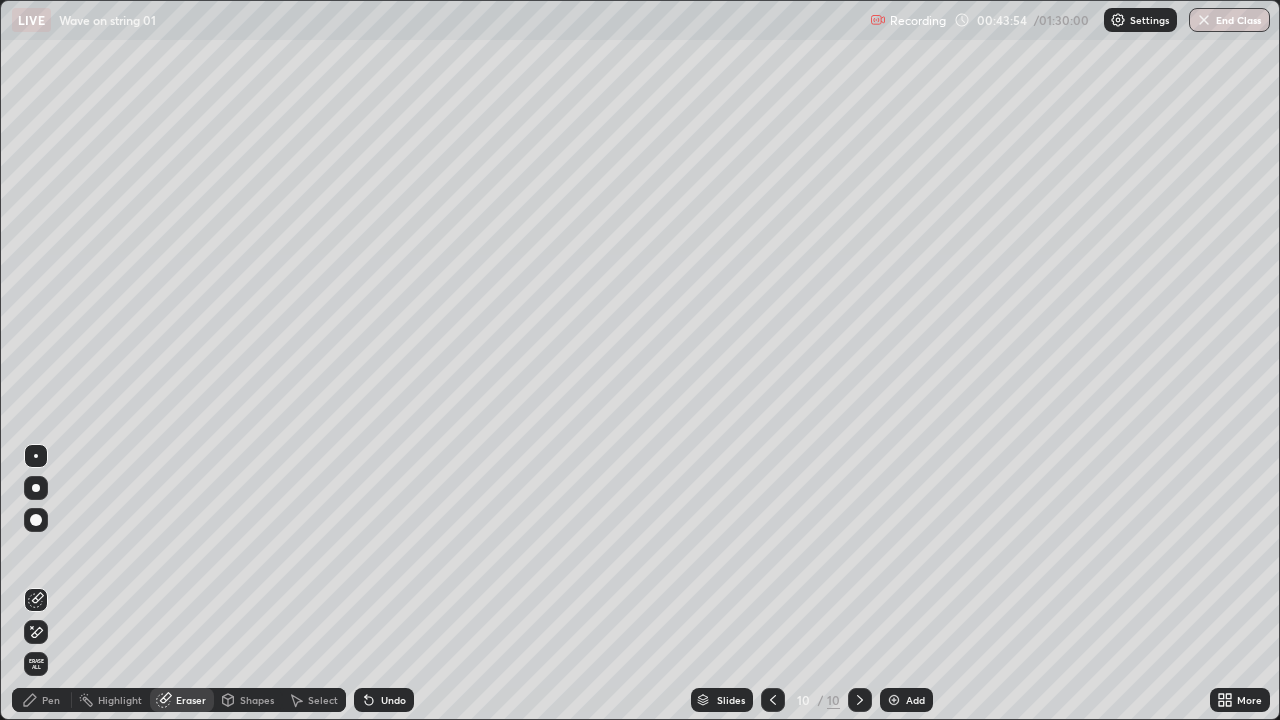 click on "Pen" at bounding box center [51, 700] 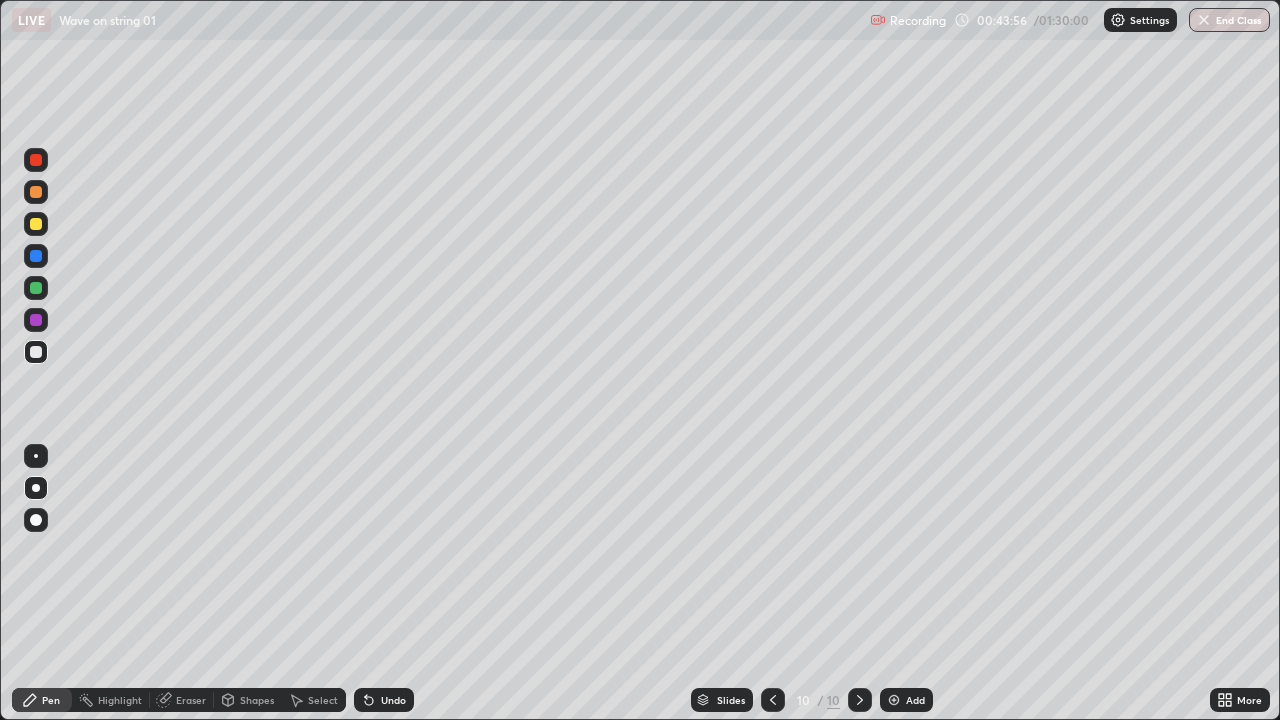 click on "Shapes" at bounding box center (248, 700) 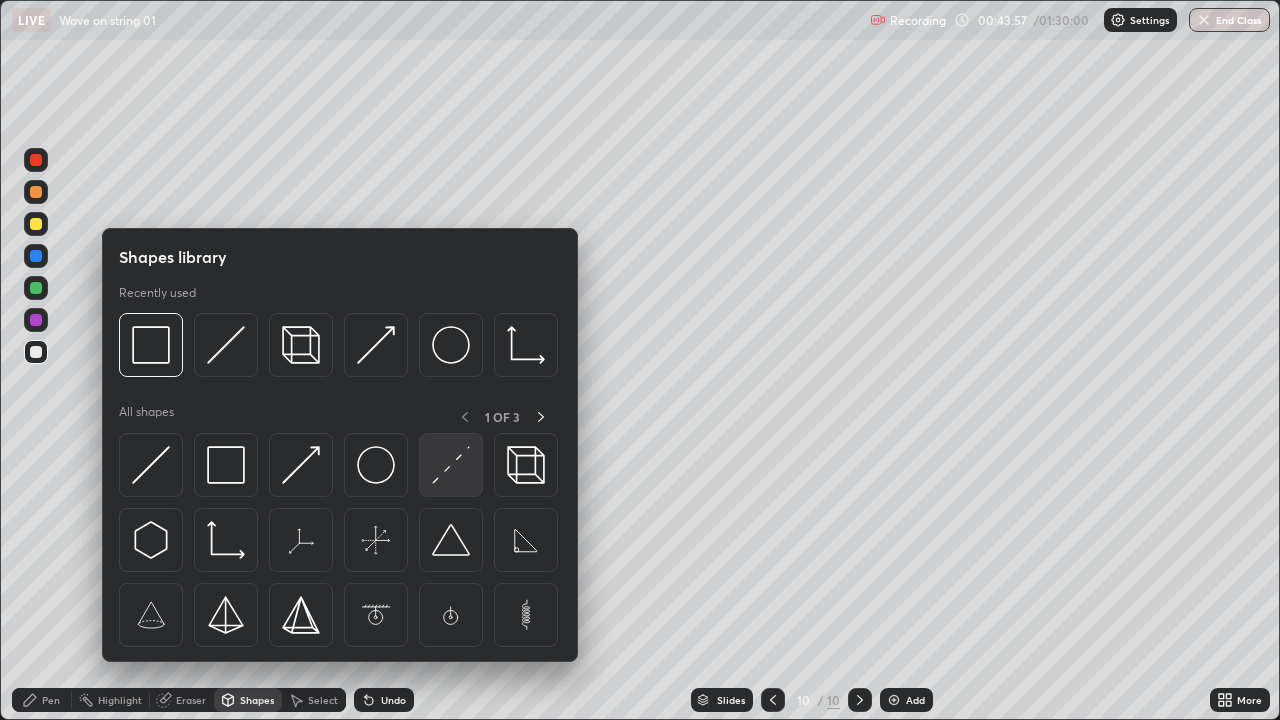 click at bounding box center (451, 465) 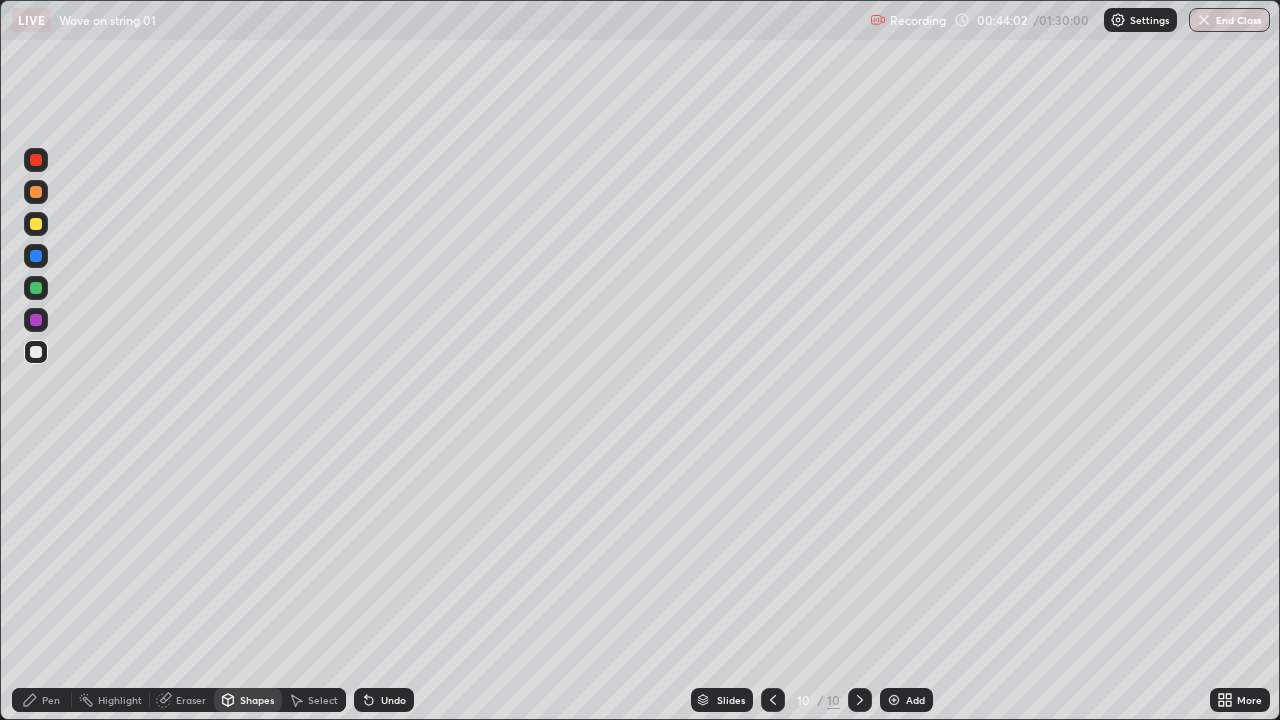 click on "Pen" at bounding box center [51, 700] 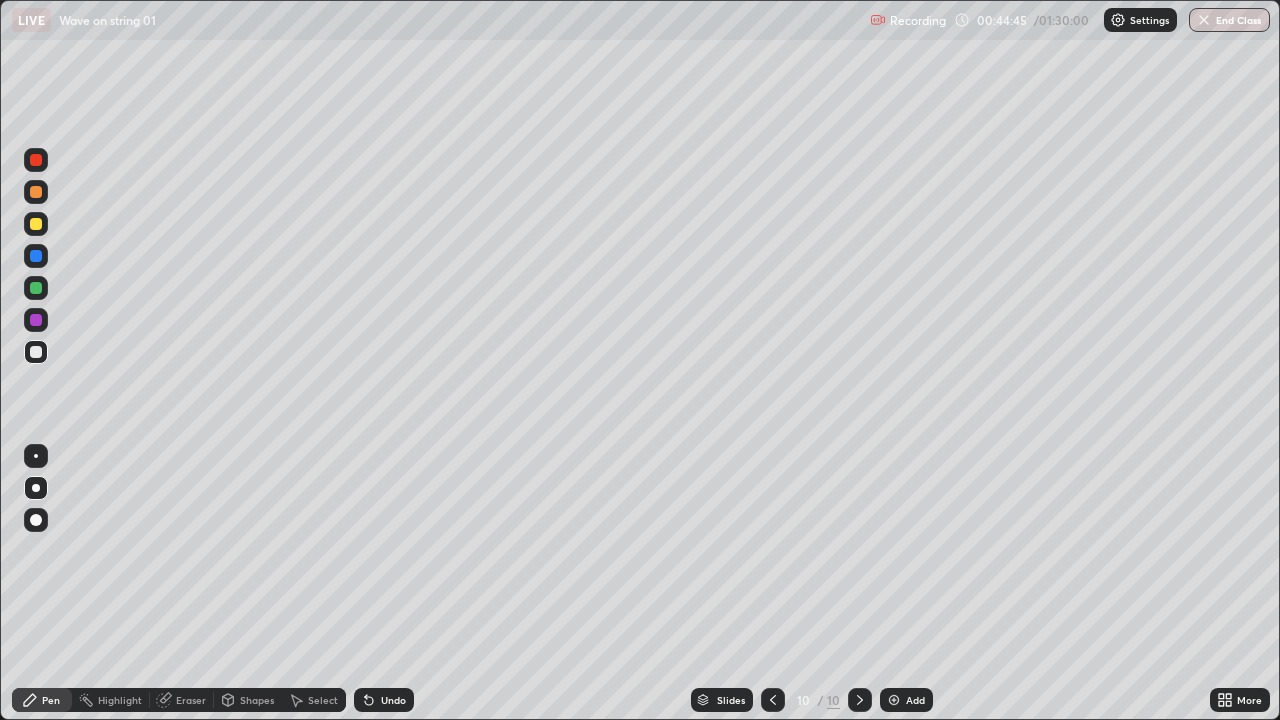 click at bounding box center (36, 288) 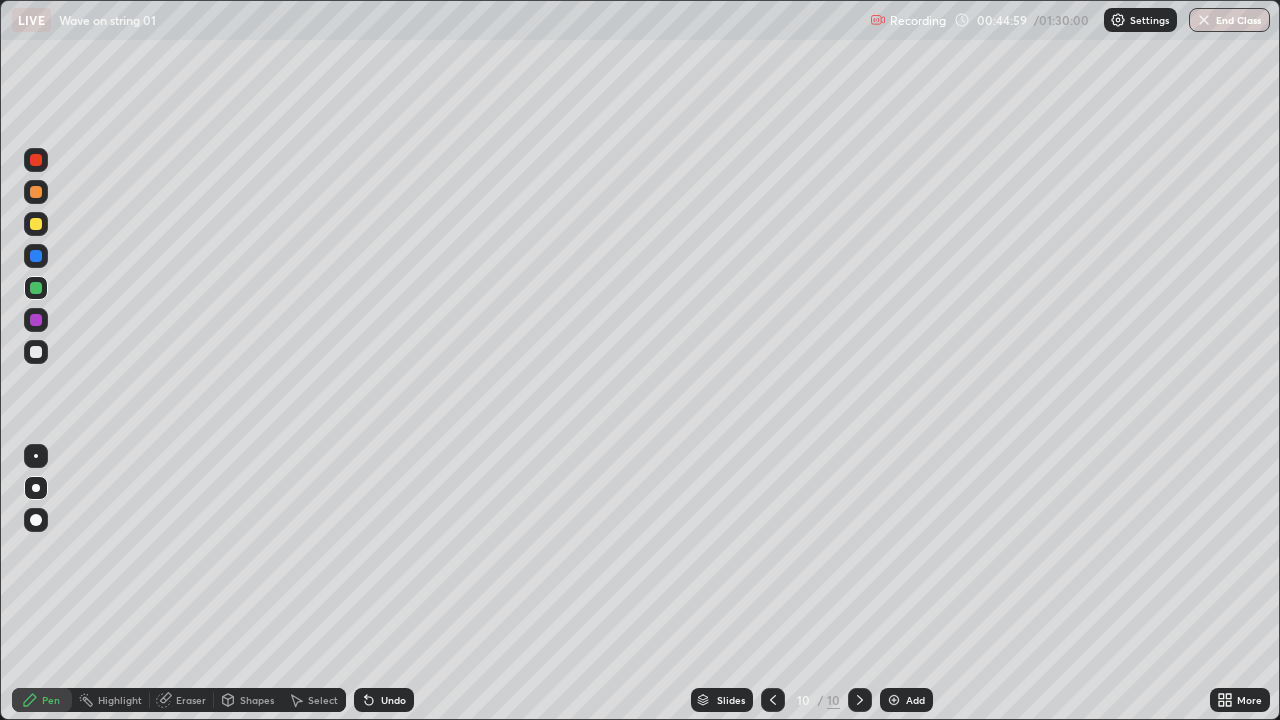 click at bounding box center (36, 224) 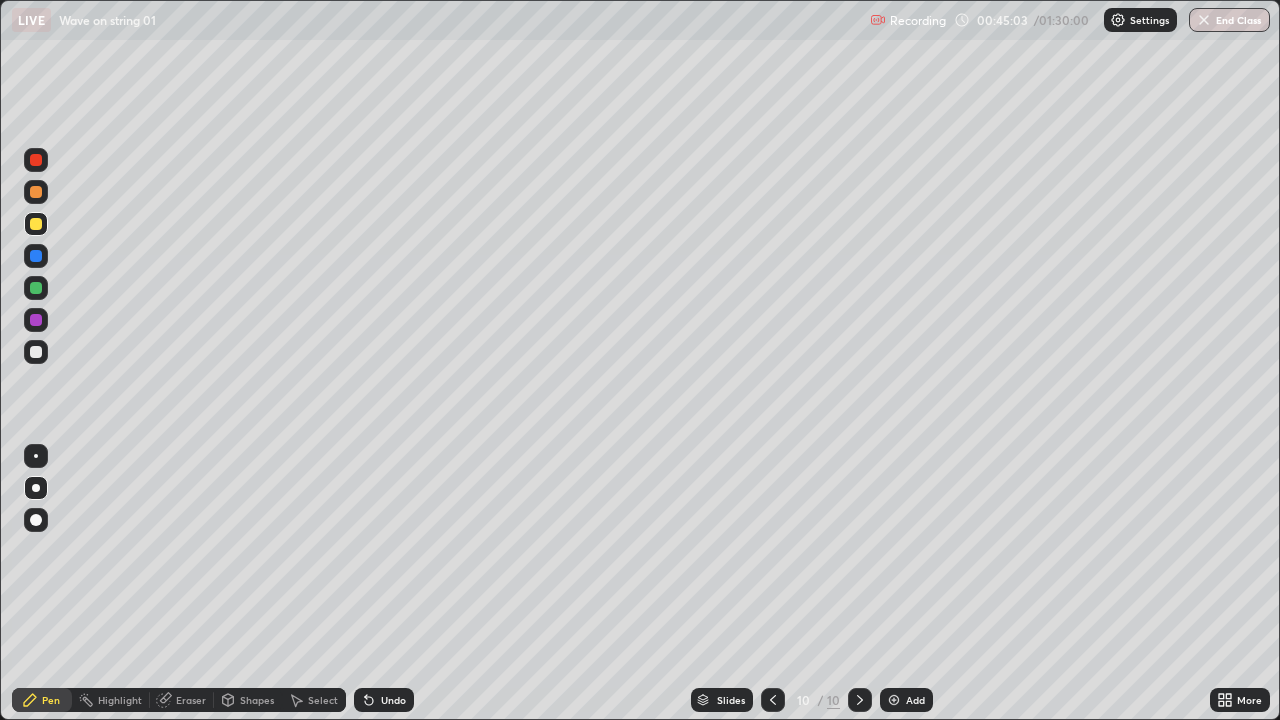 click on "Undo" at bounding box center (384, 700) 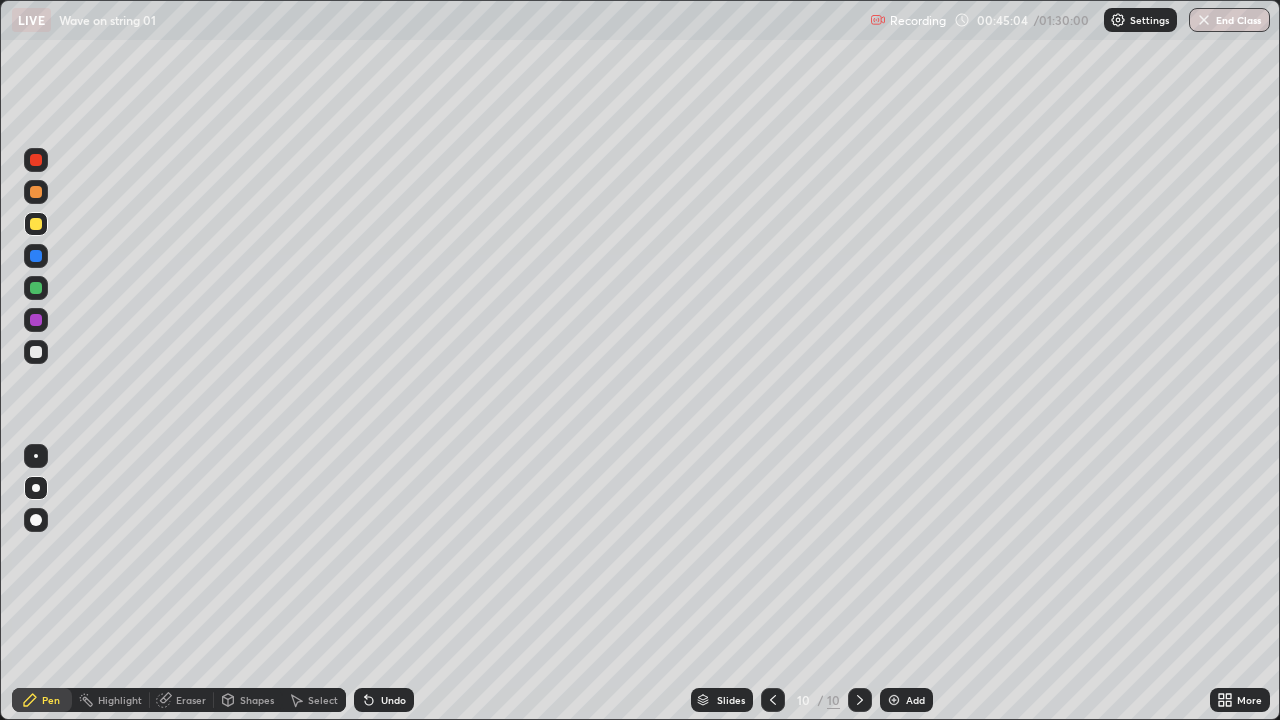 click on "Undo" at bounding box center (384, 700) 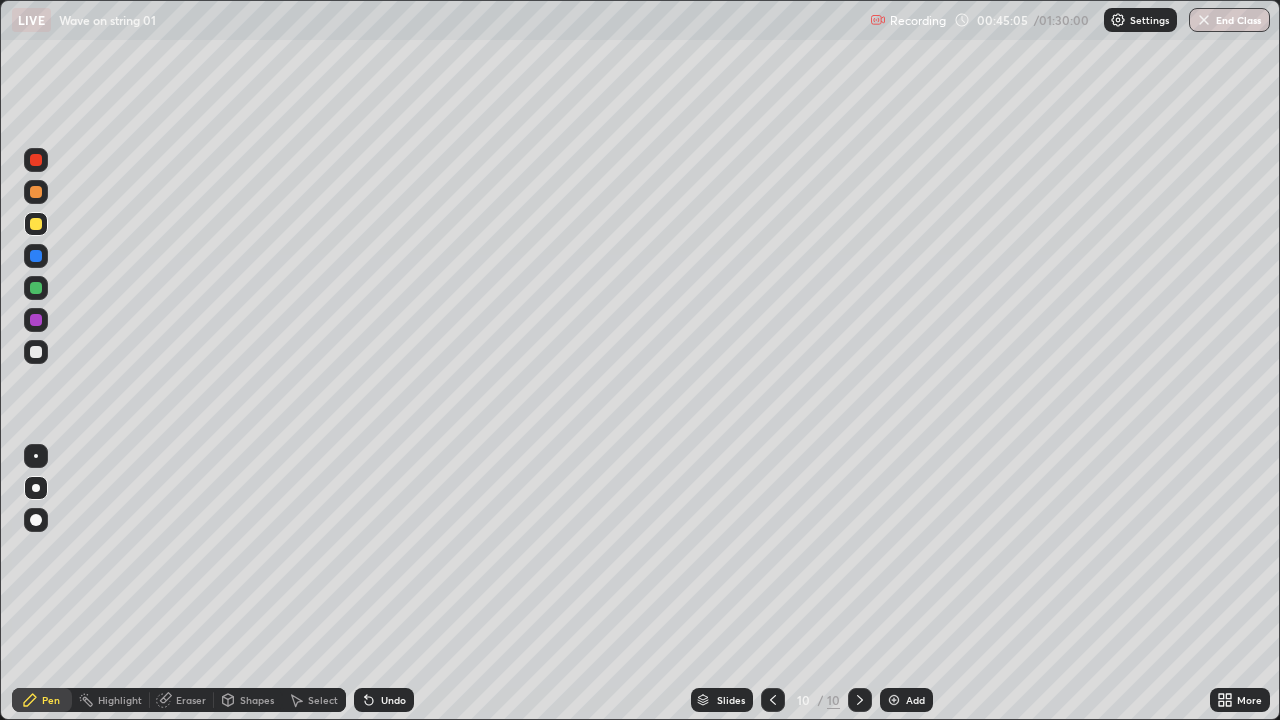 click on "Undo" at bounding box center (384, 700) 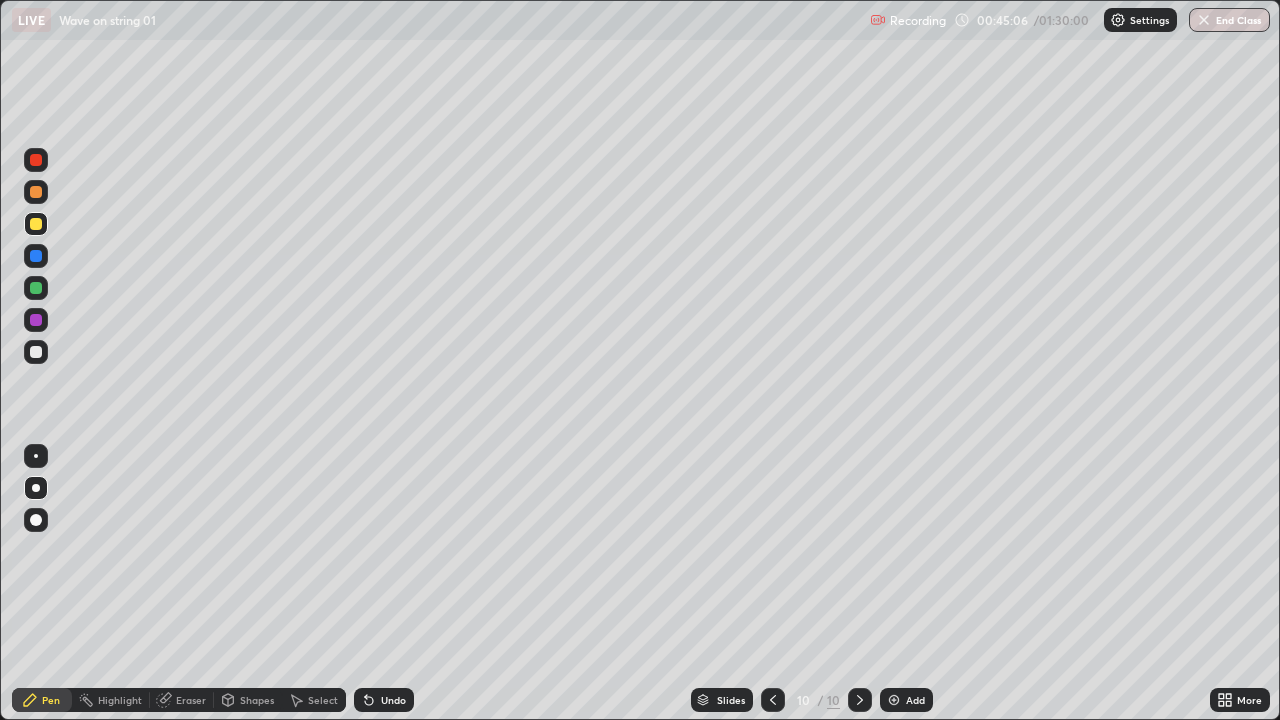 click on "Undo" at bounding box center (384, 700) 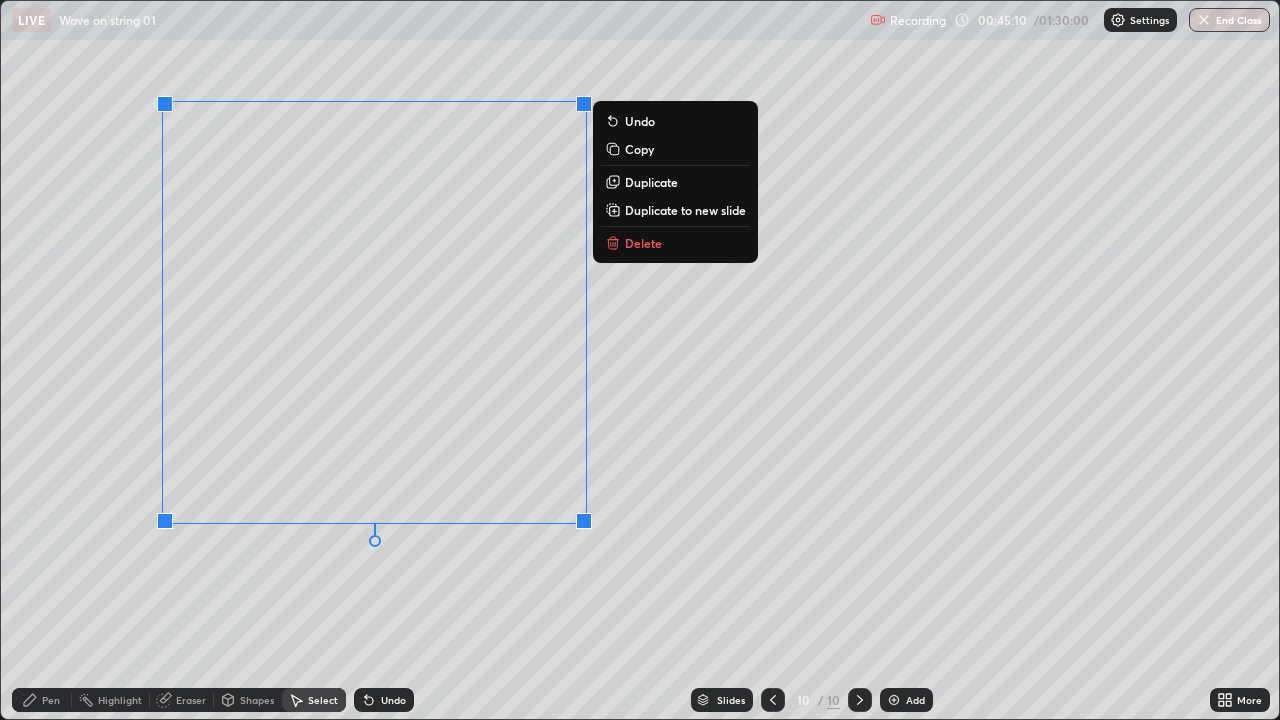 click on "Duplicate" at bounding box center (651, 182) 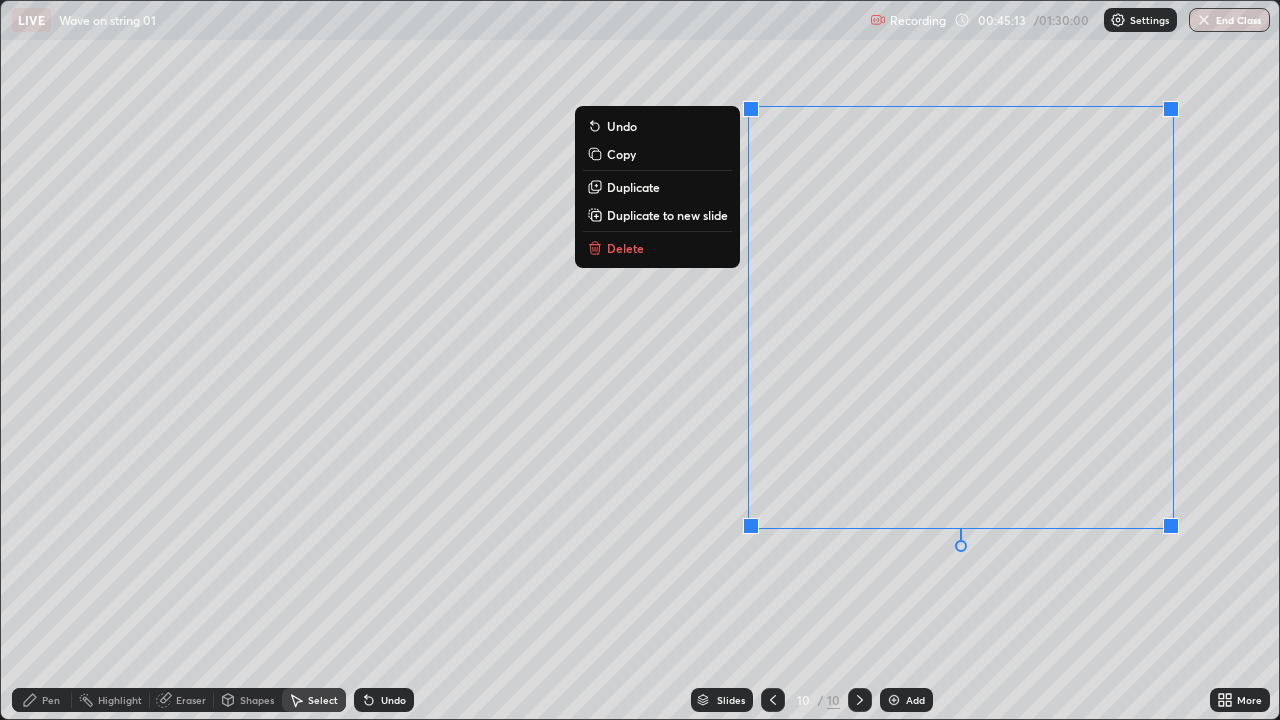 click on "0 ° Undo Copy Duplicate Duplicate to new slide Delete" at bounding box center (640, 360) 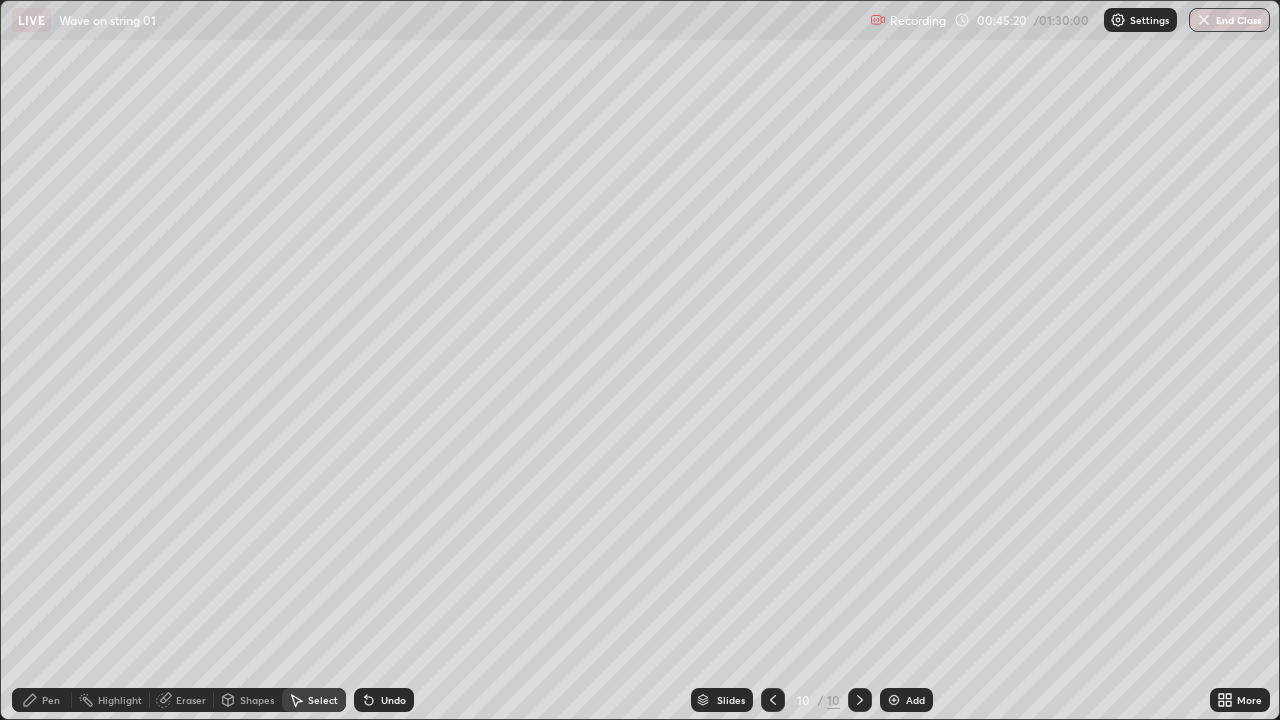 click on "Pen" at bounding box center [42, 700] 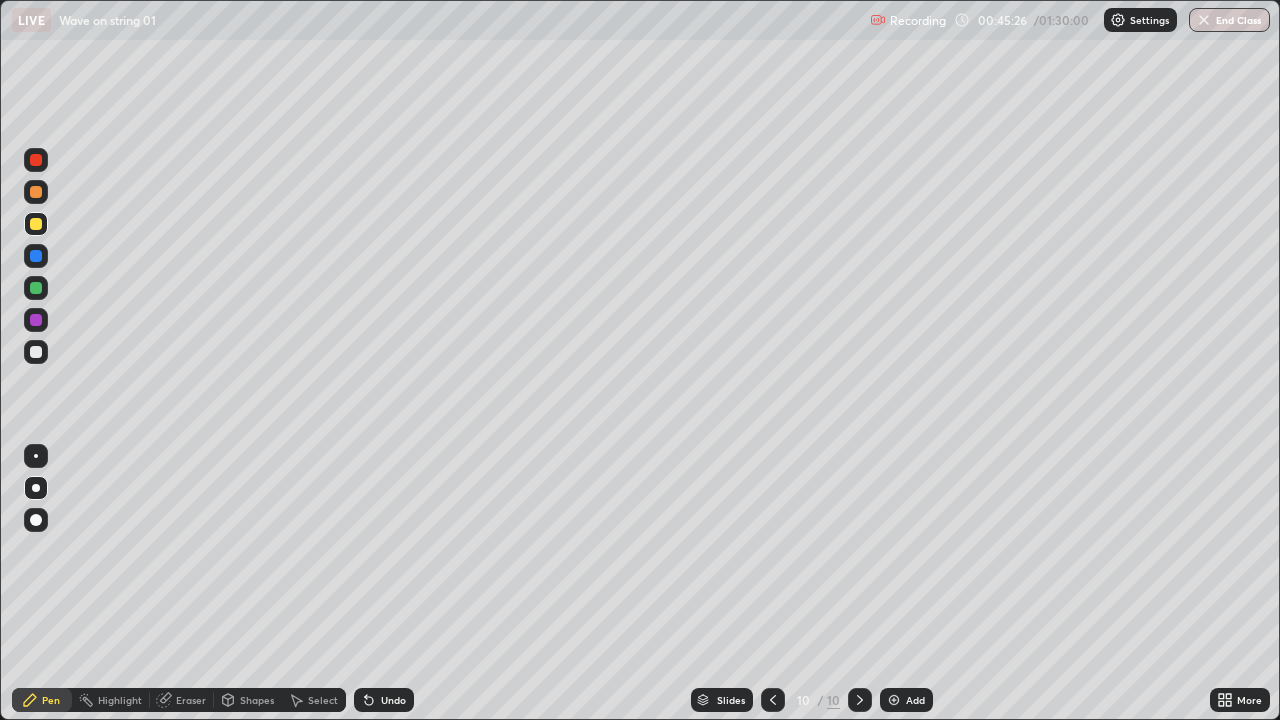 click on "Undo" at bounding box center (393, 700) 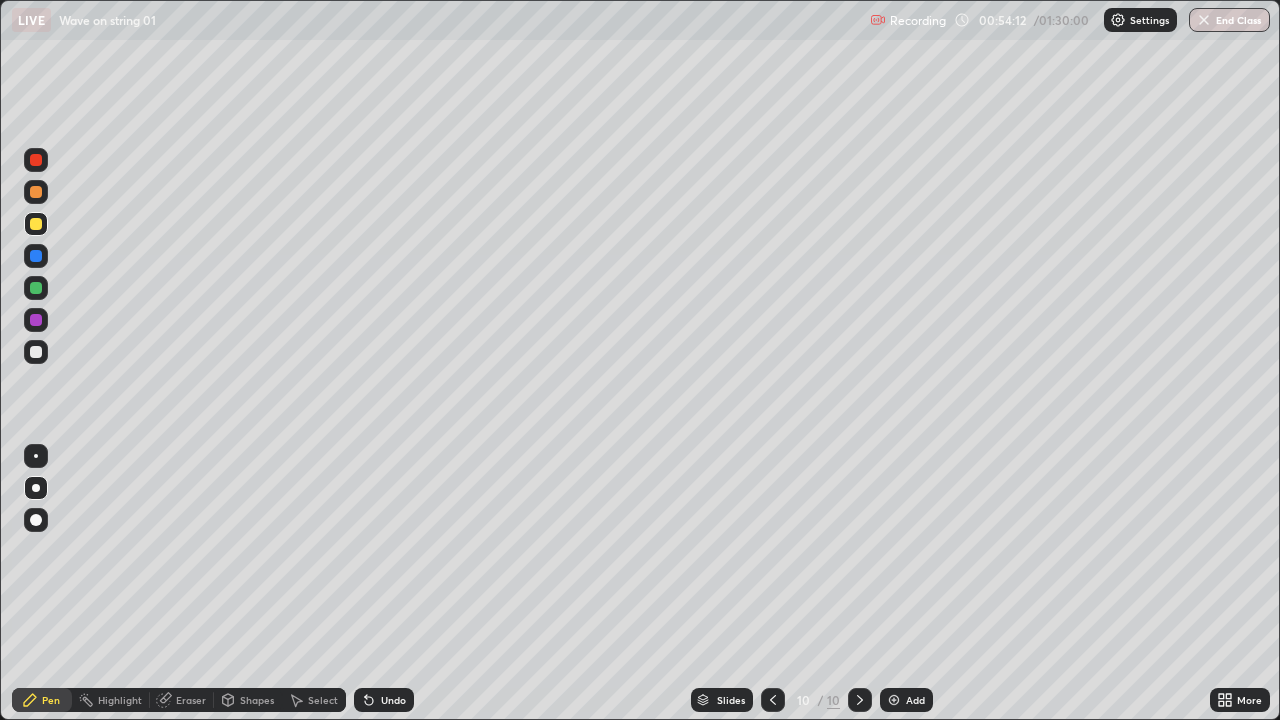 click on "Add" at bounding box center [915, 700] 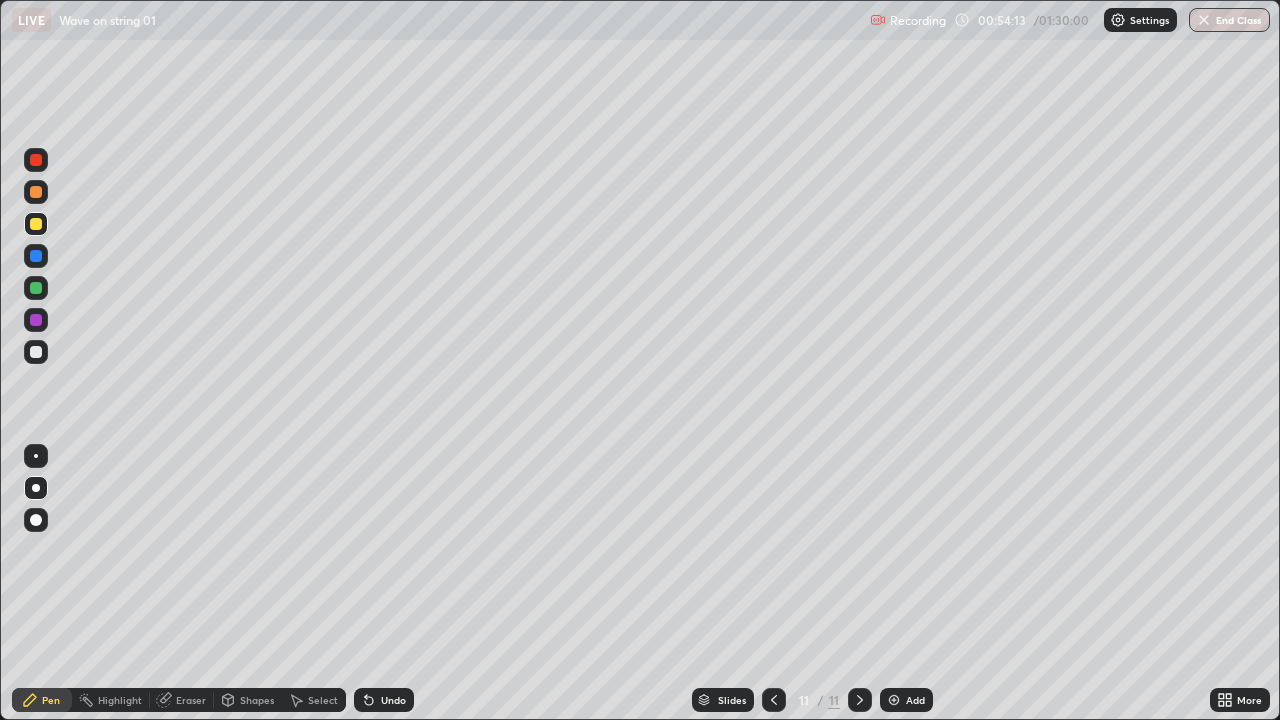 click on "Shapes" at bounding box center (257, 700) 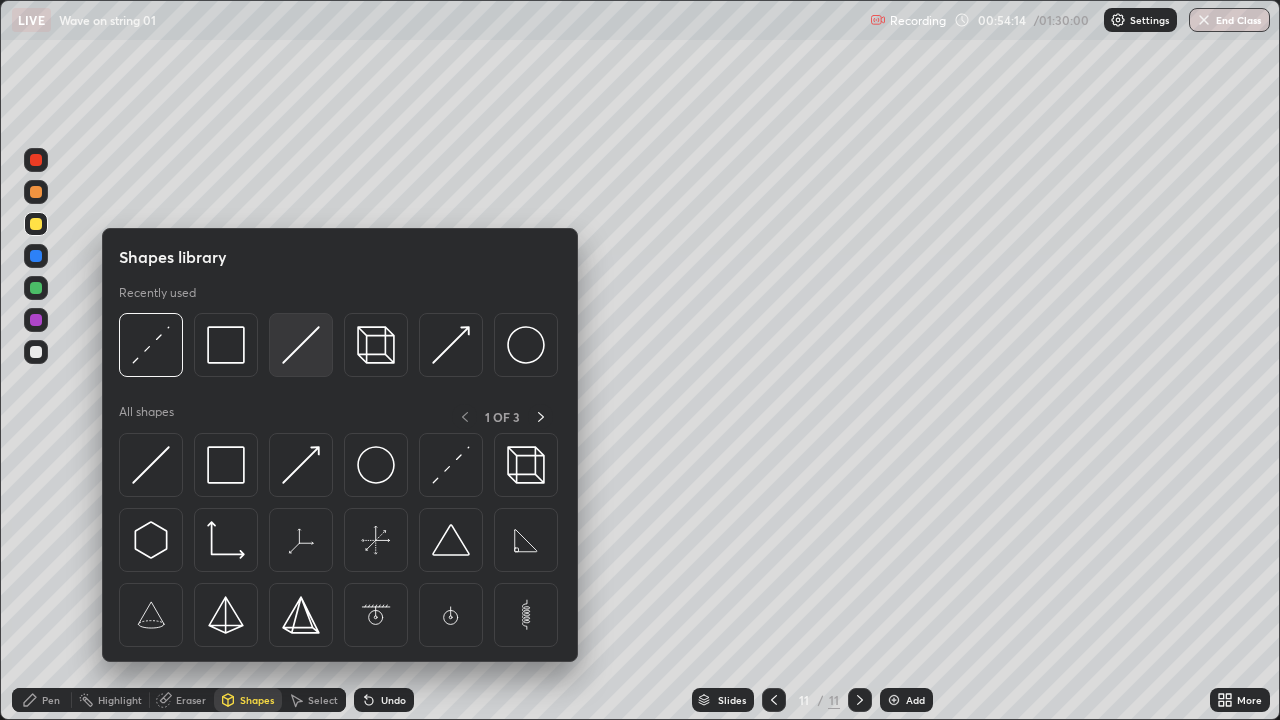 click at bounding box center (301, 345) 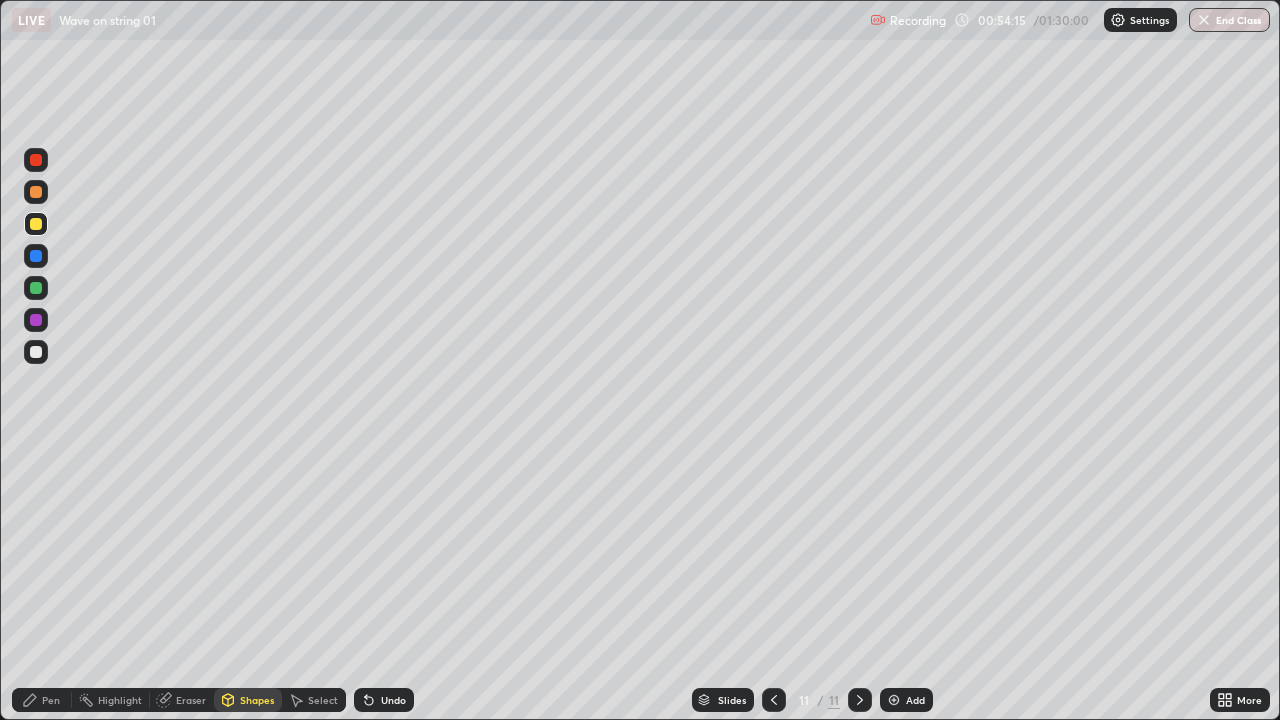 click on "Shapes" at bounding box center (257, 700) 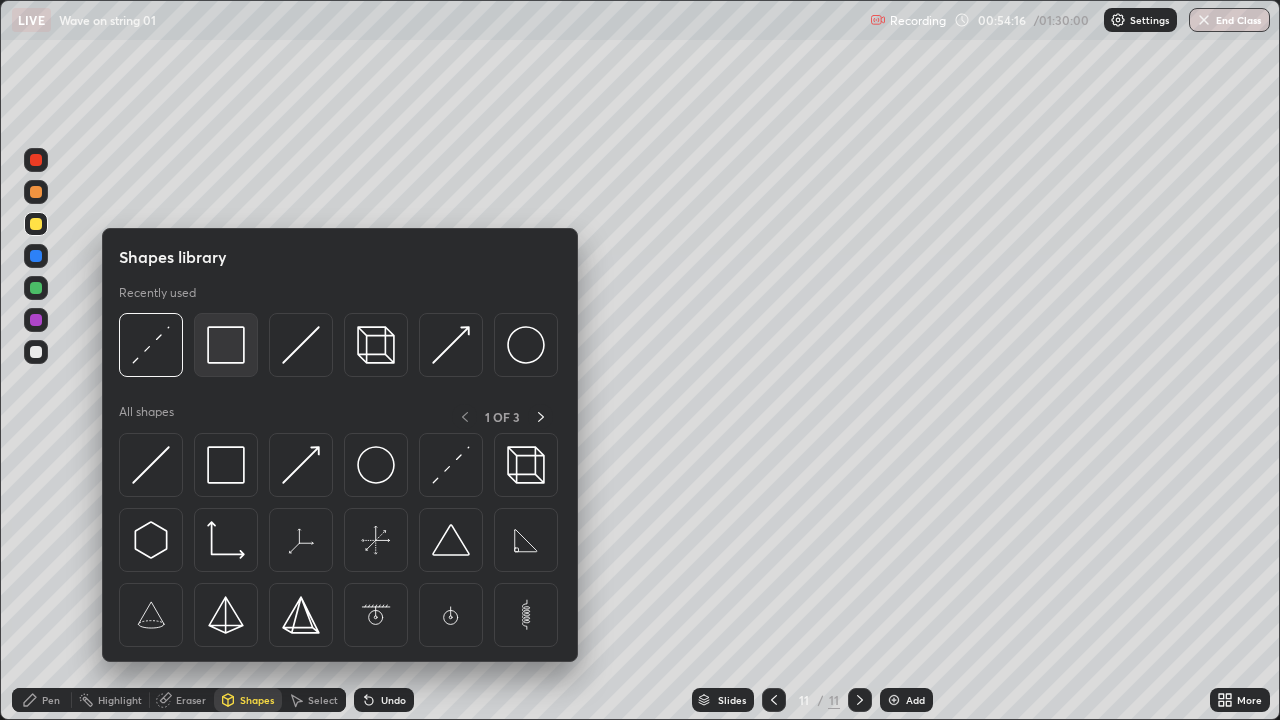 click at bounding box center [226, 345] 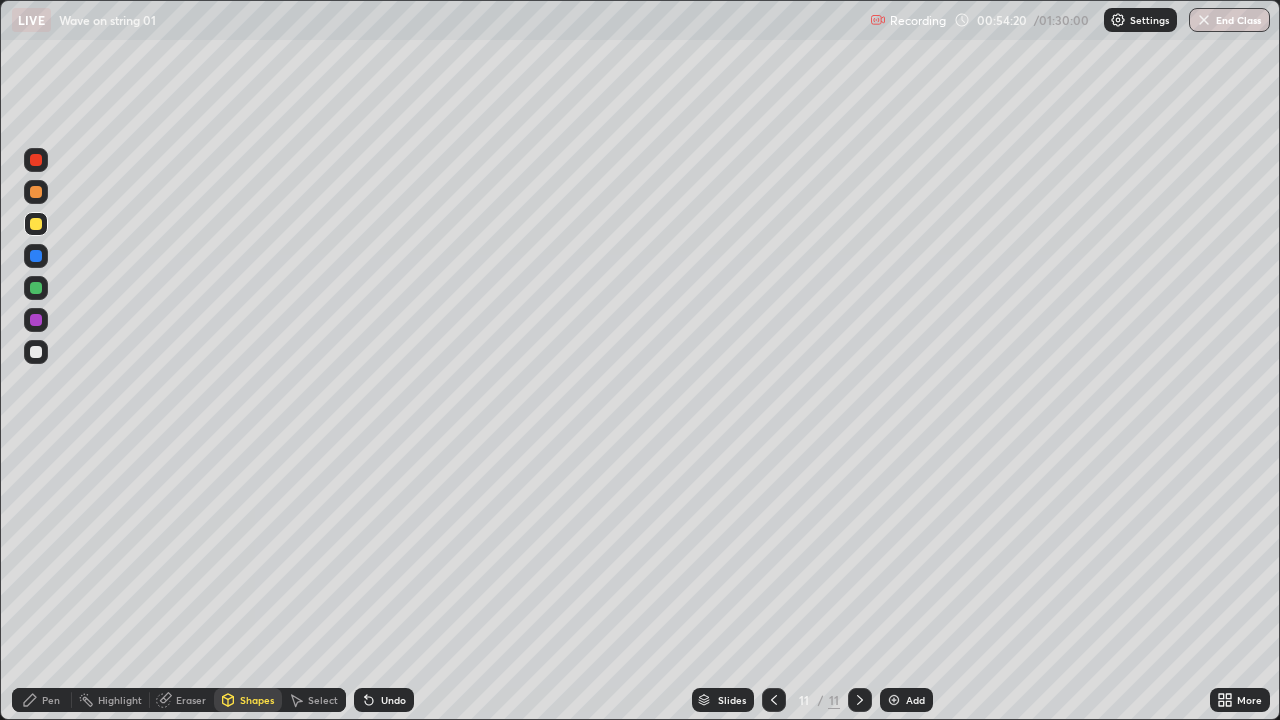 click on "Eraser" at bounding box center [191, 700] 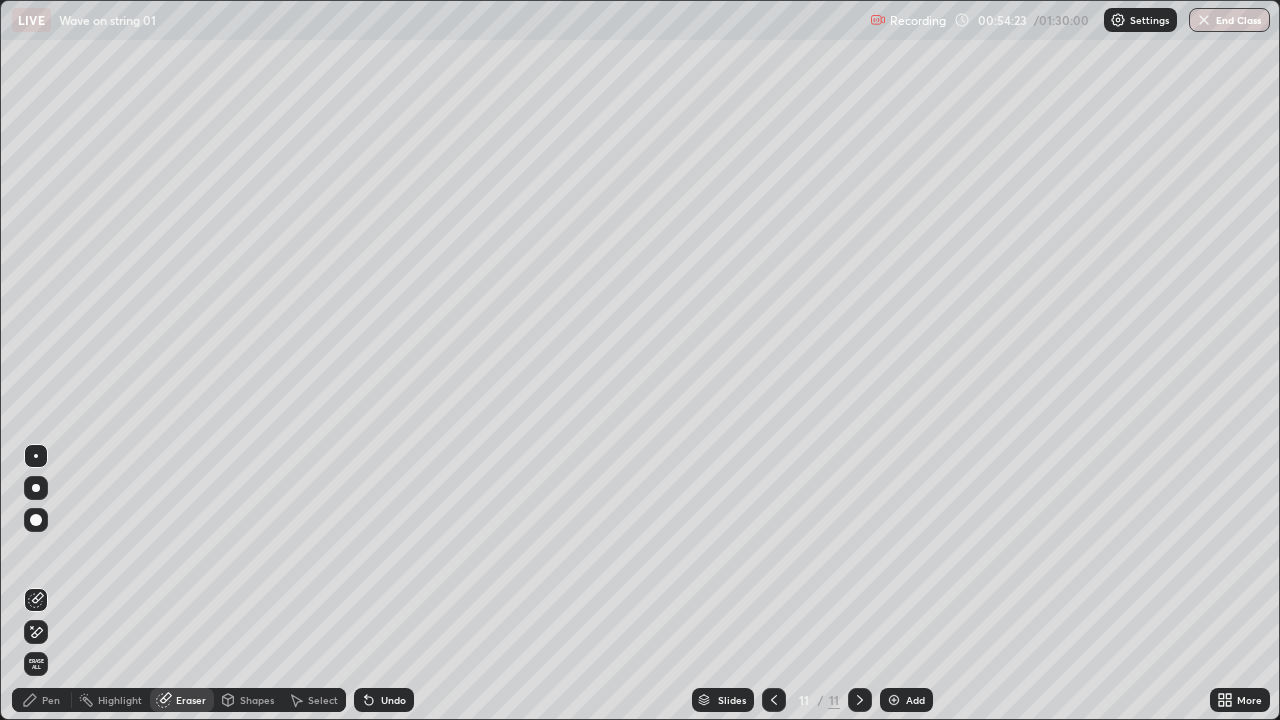click on "Shapes" at bounding box center [257, 700] 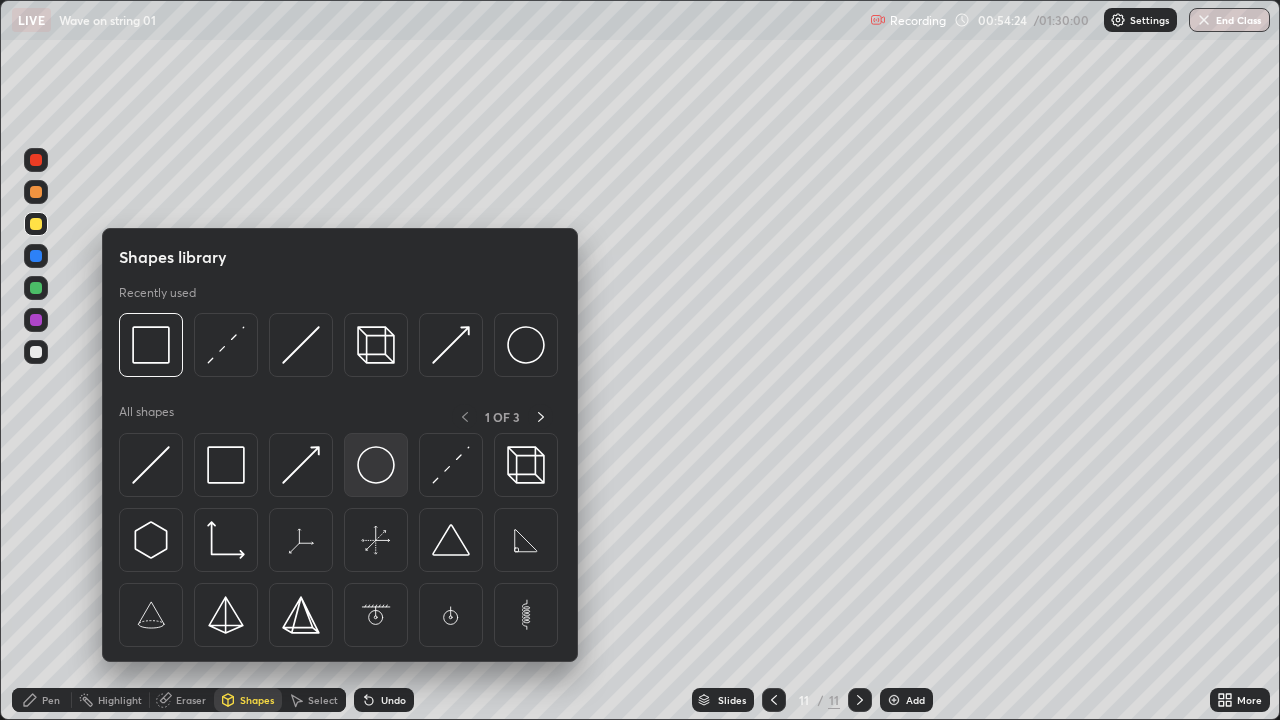 click at bounding box center (376, 465) 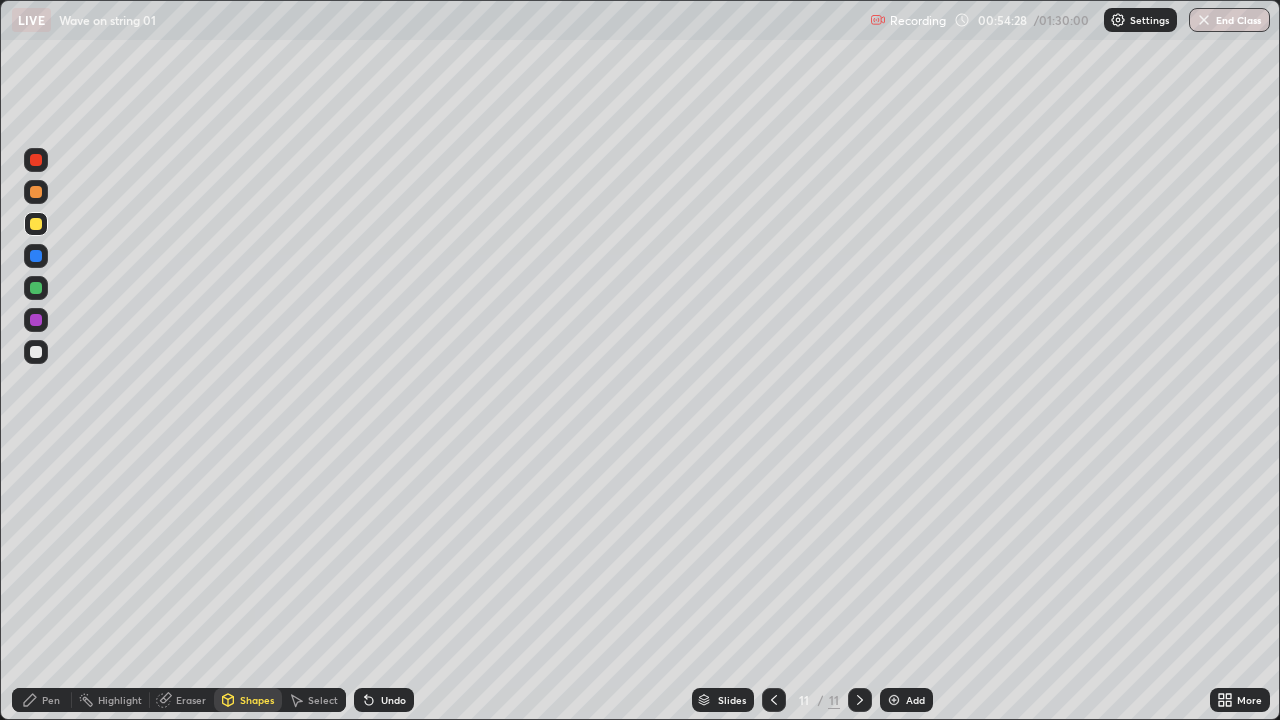 click on "Pen" at bounding box center [51, 700] 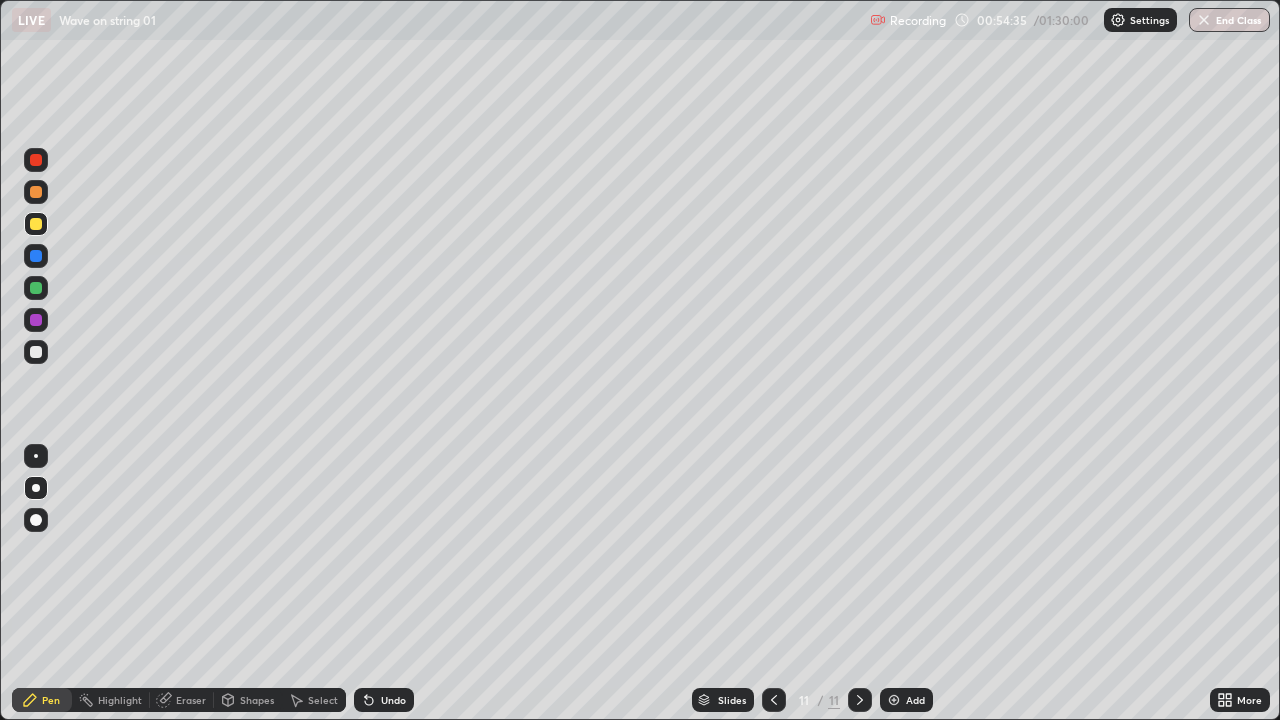 click at bounding box center [36, 352] 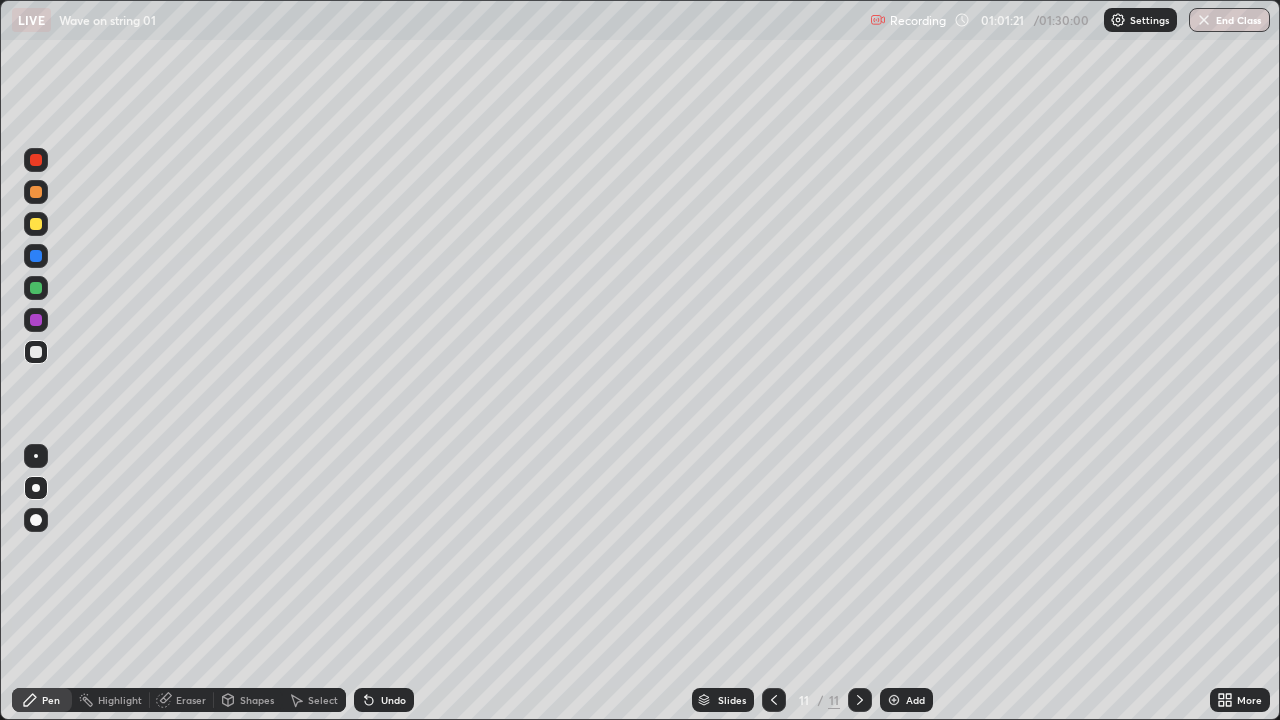 click 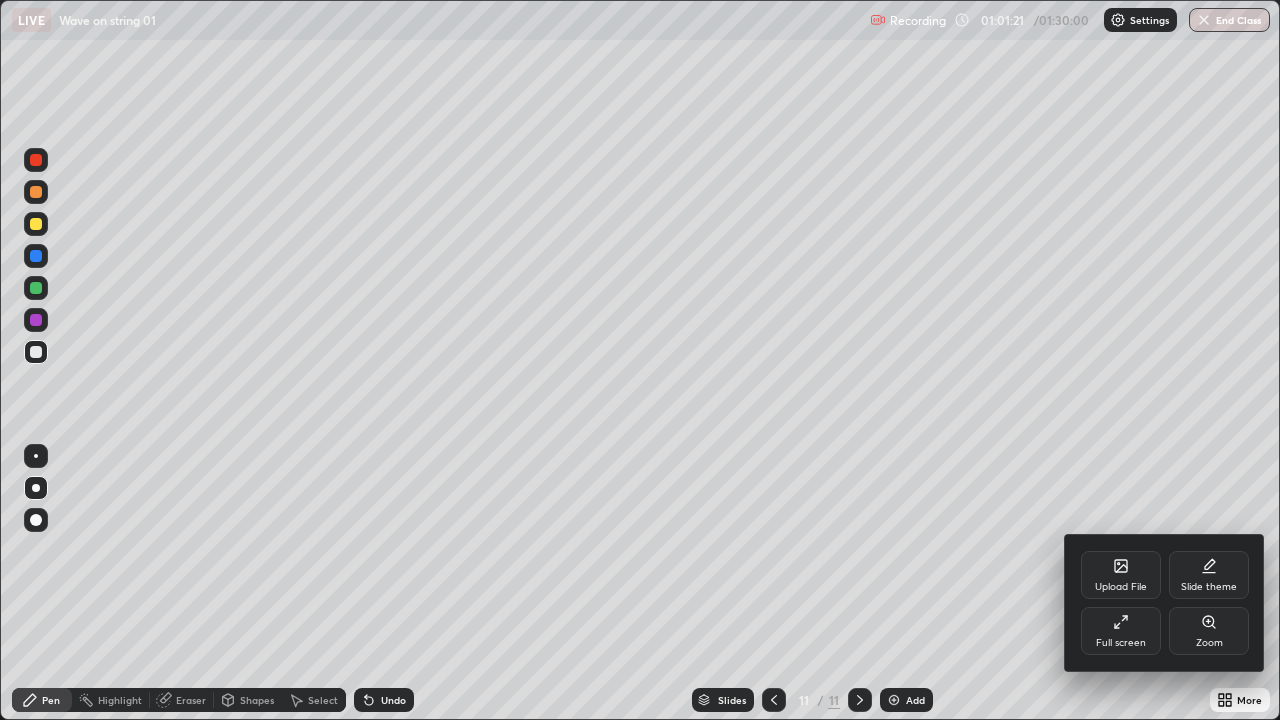 click 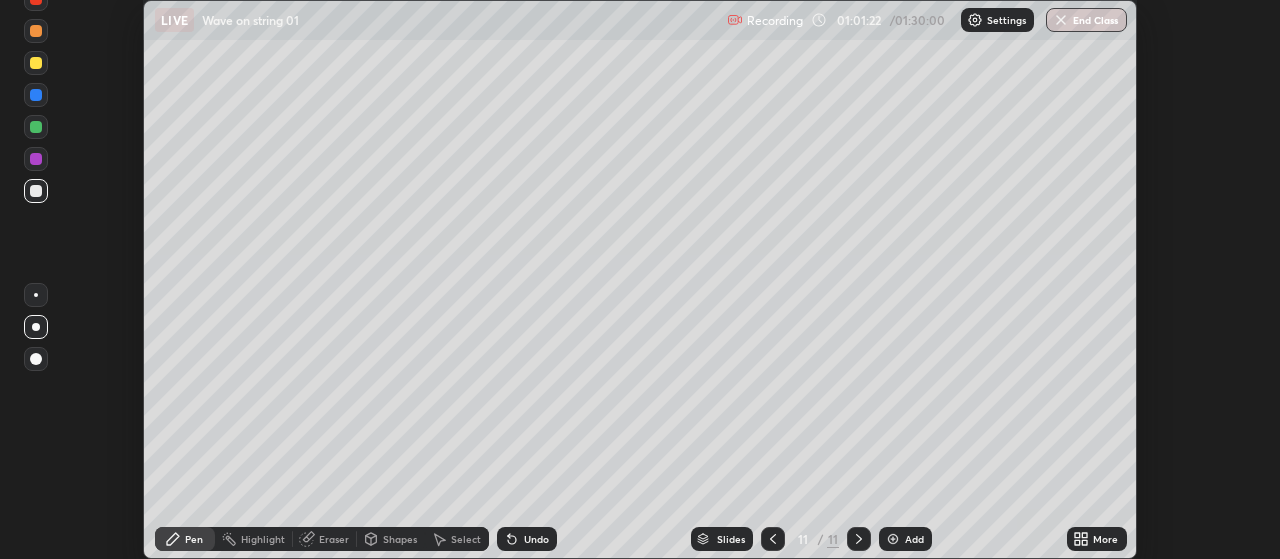 scroll, scrollTop: 559, scrollLeft: 1280, axis: both 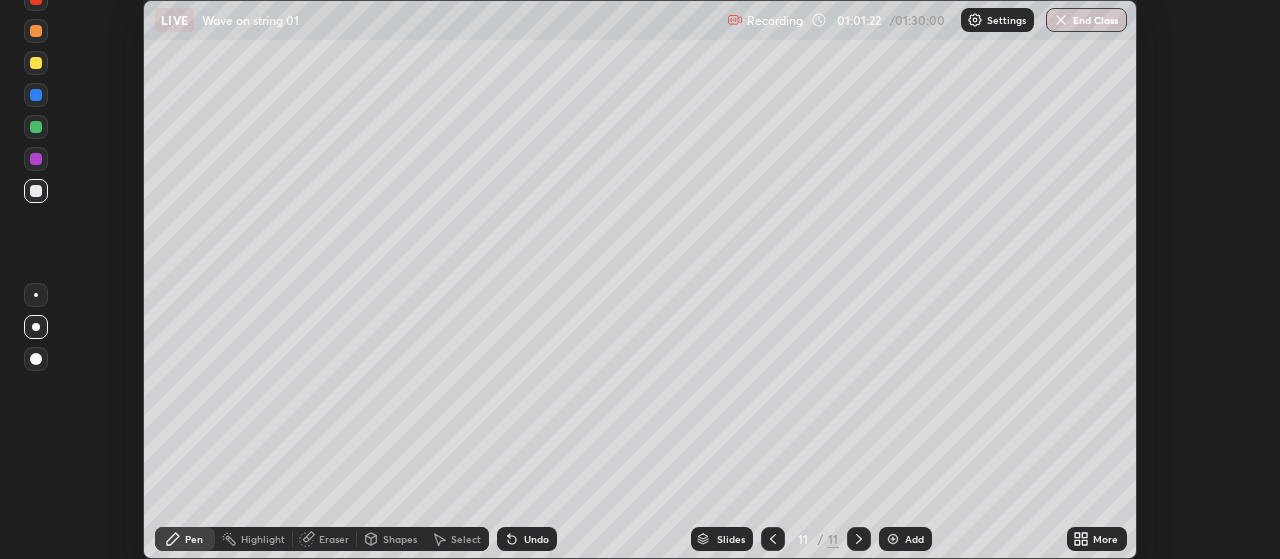 click on "More" at bounding box center [1097, 539] 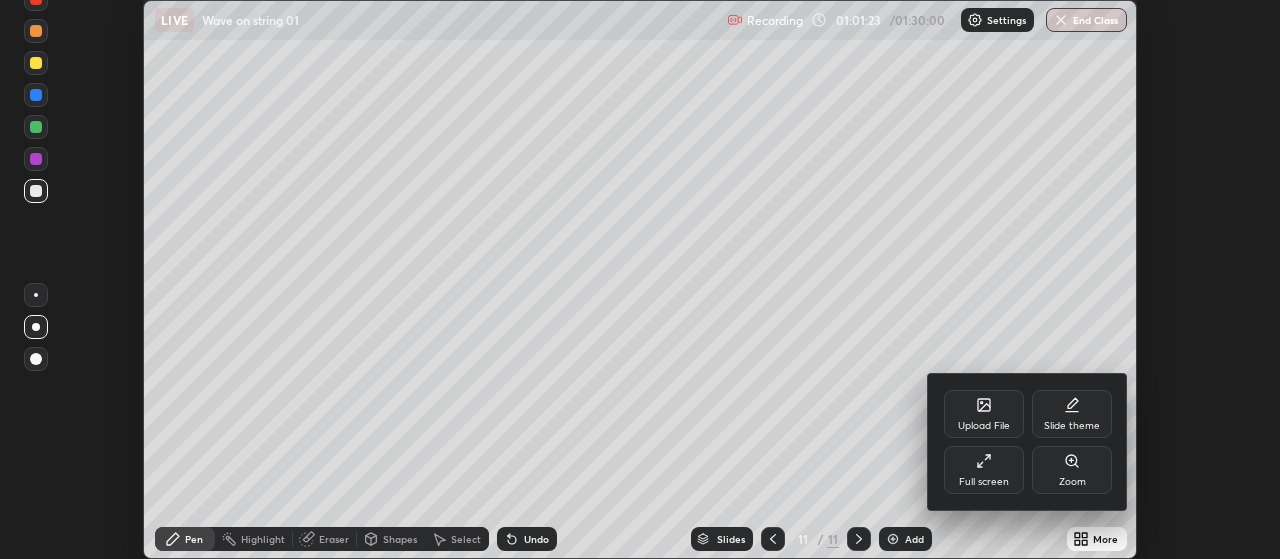 click on "Full screen" at bounding box center [984, 470] 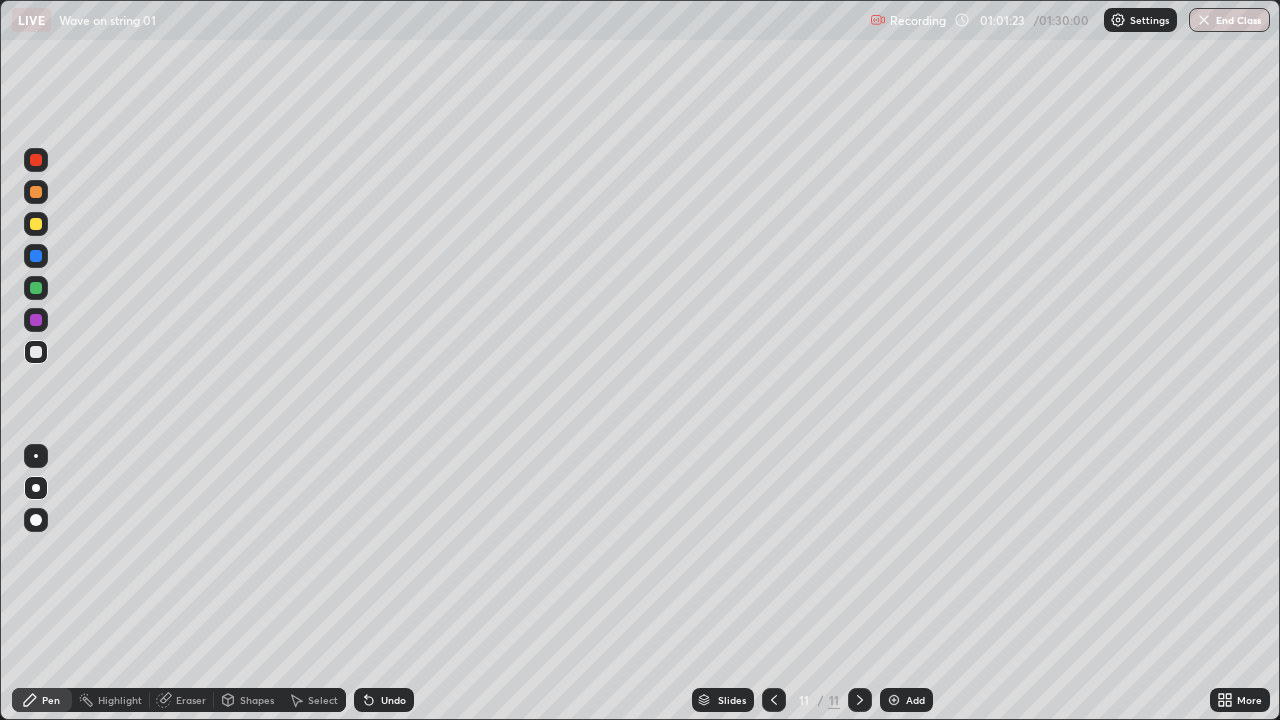 scroll, scrollTop: 99280, scrollLeft: 98720, axis: both 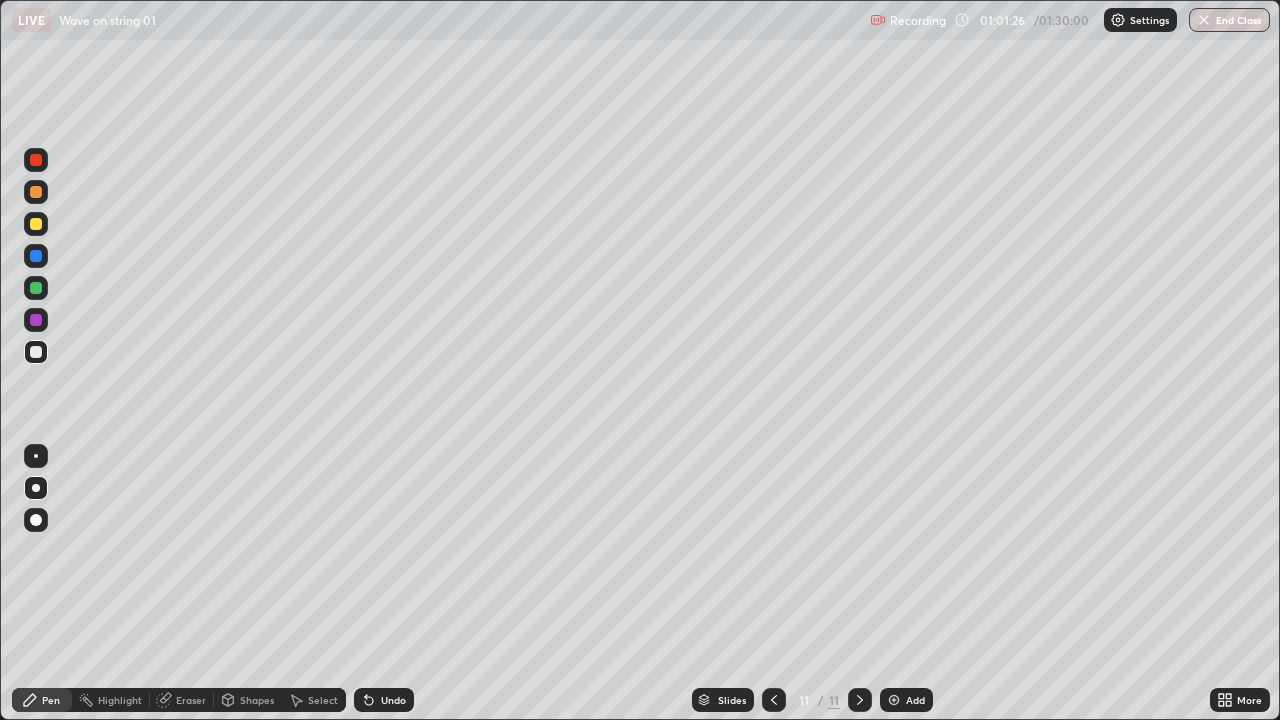 click at bounding box center (894, 700) 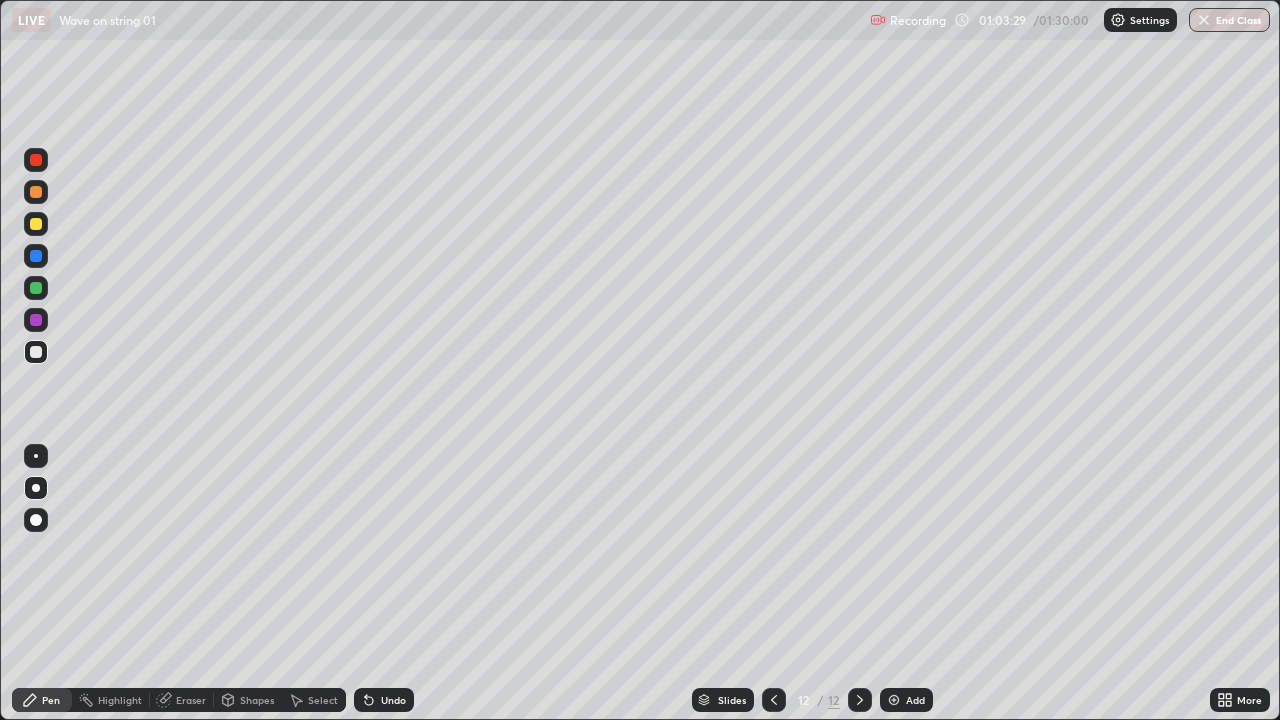 click on "Add" at bounding box center (915, 700) 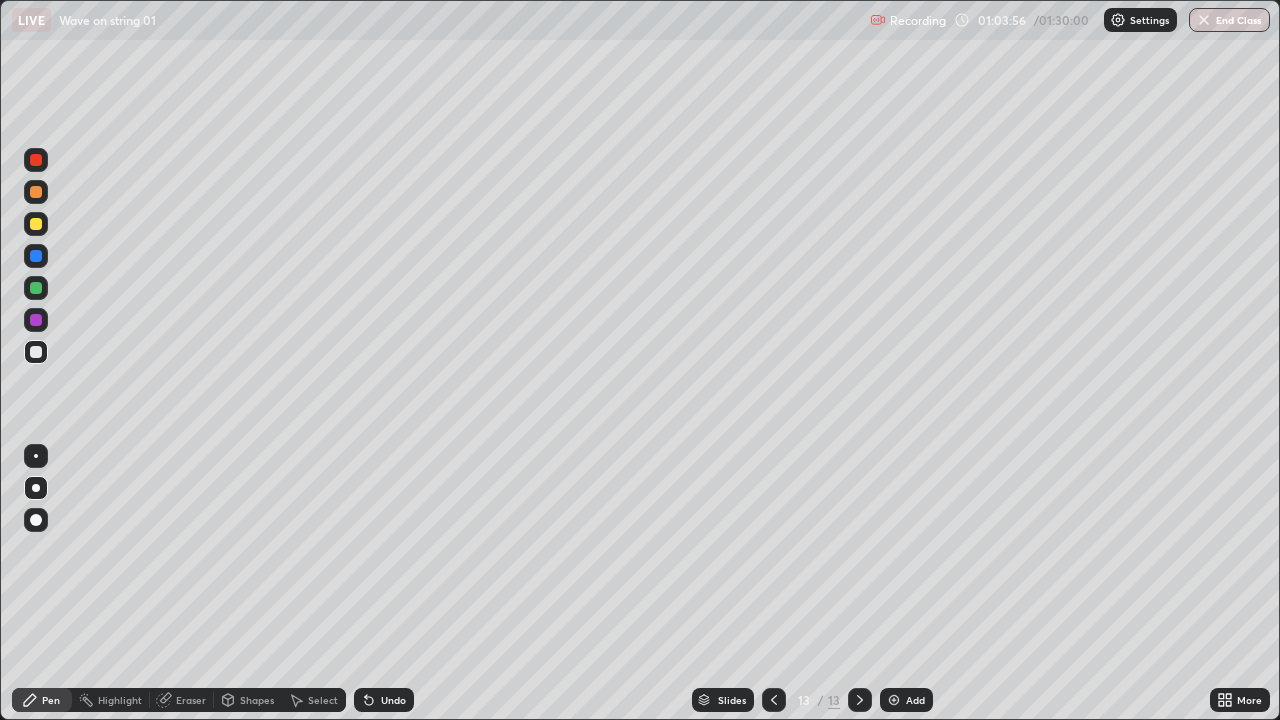 click at bounding box center (36, 288) 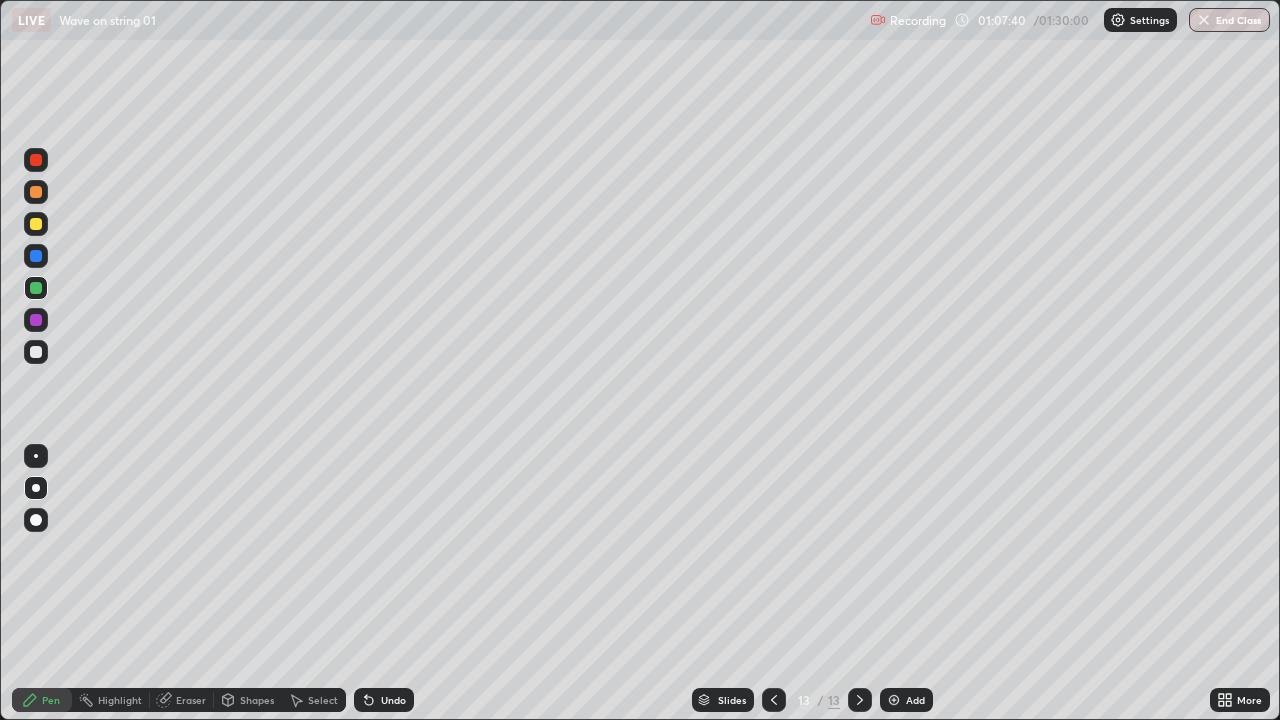 click on "More" at bounding box center [1249, 700] 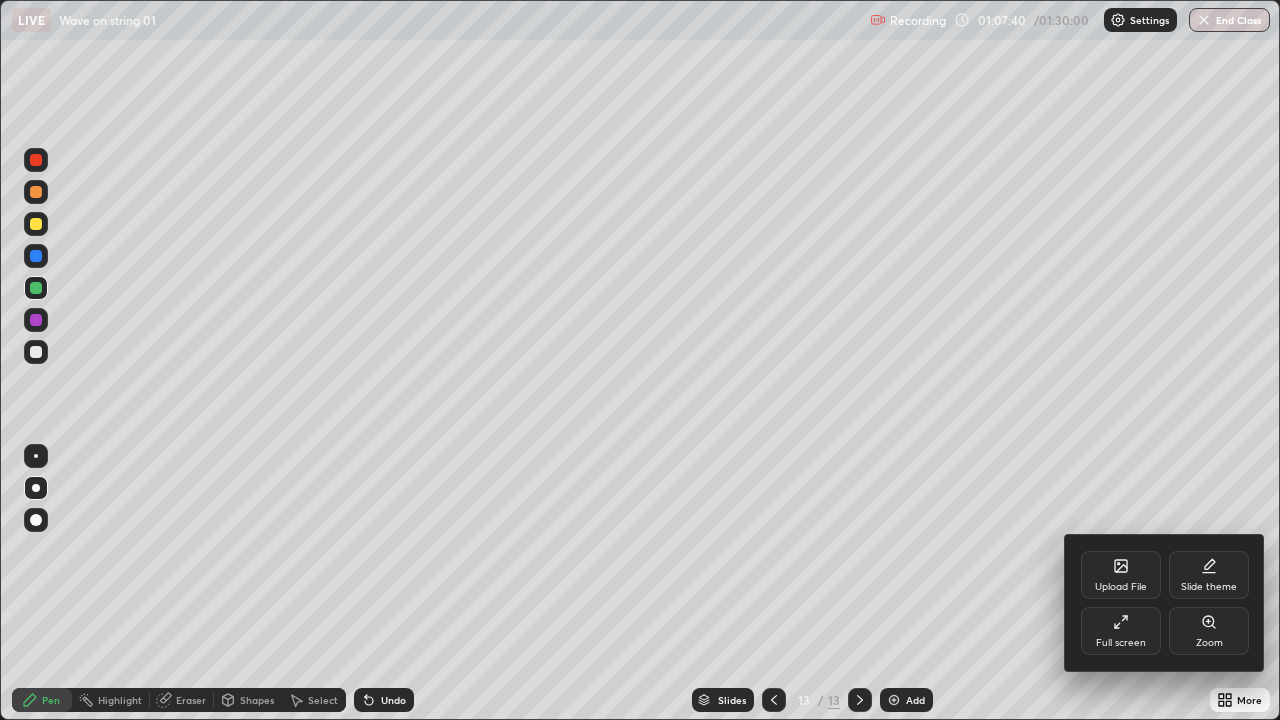 click on "Full screen" at bounding box center [1121, 631] 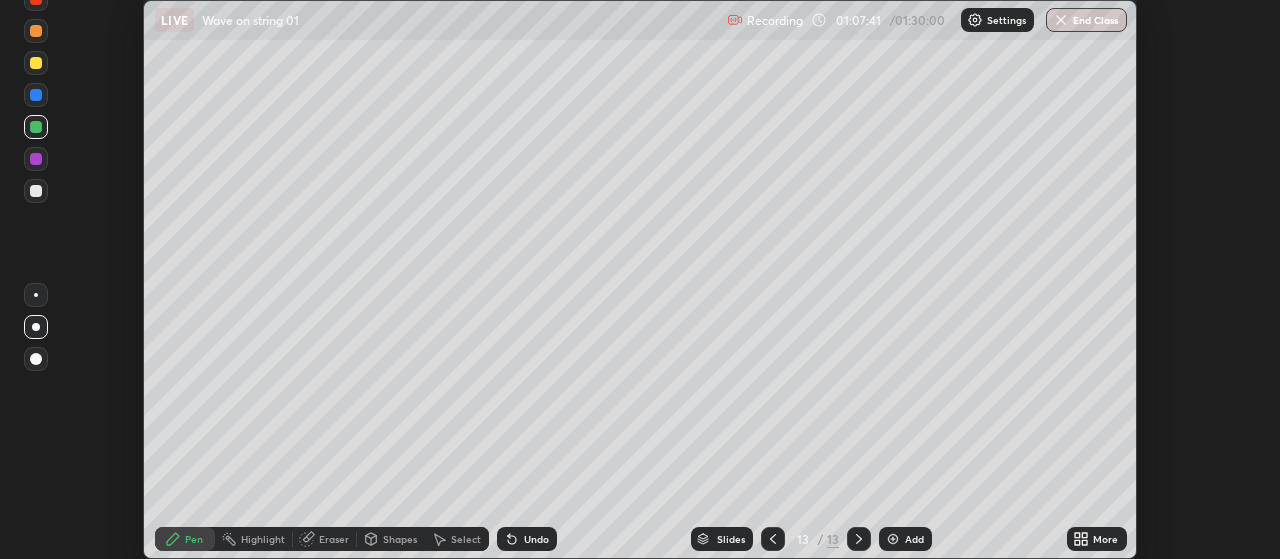 scroll, scrollTop: 559, scrollLeft: 1280, axis: both 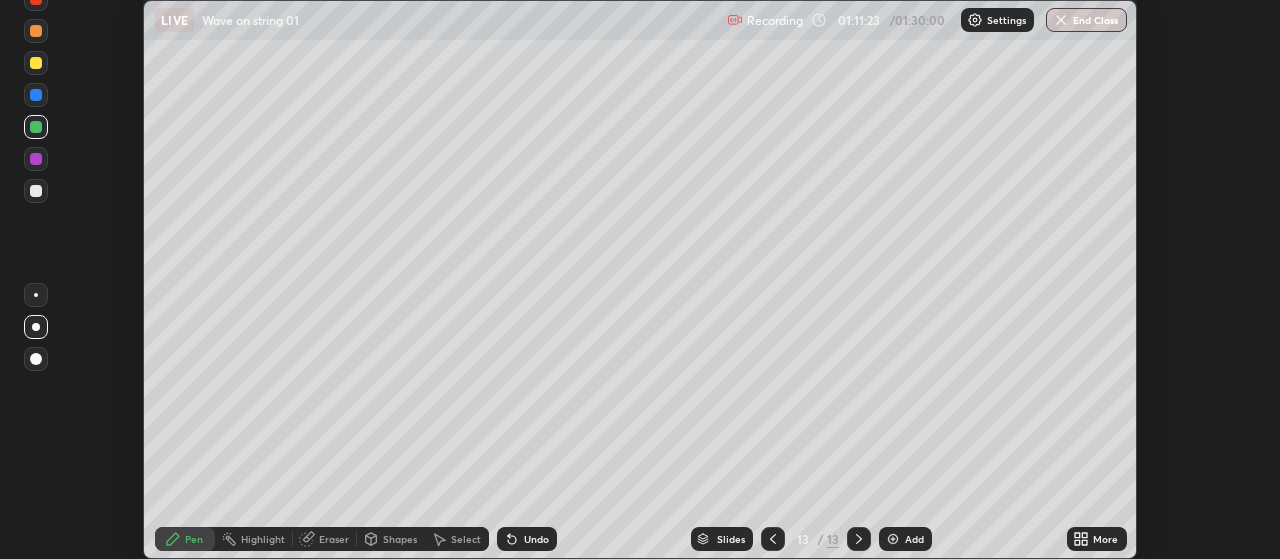 click 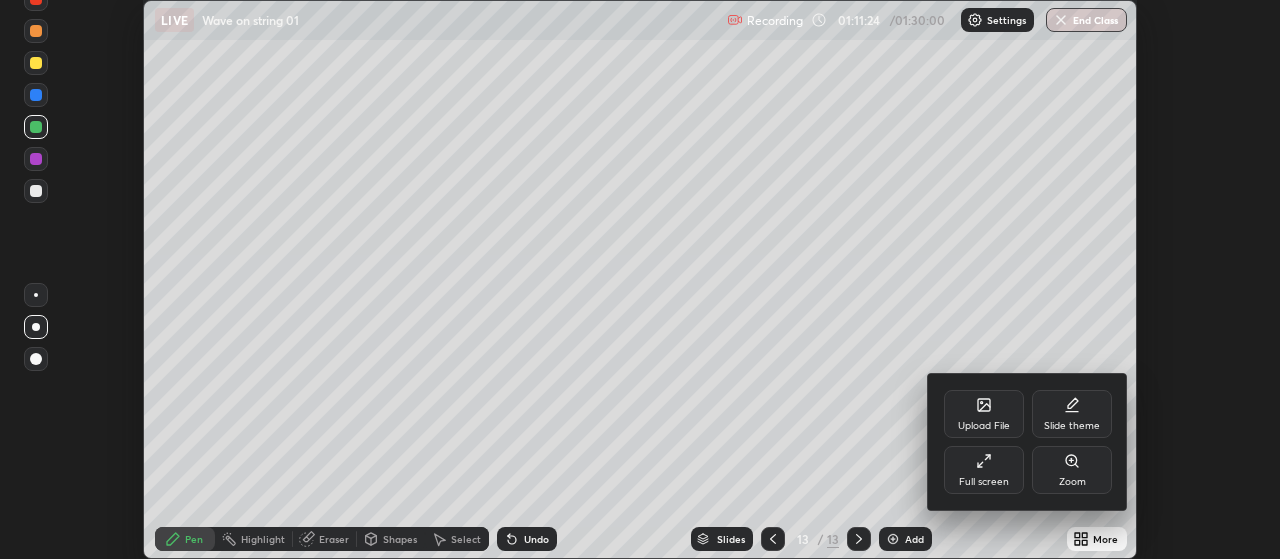 click on "Full screen" at bounding box center [984, 482] 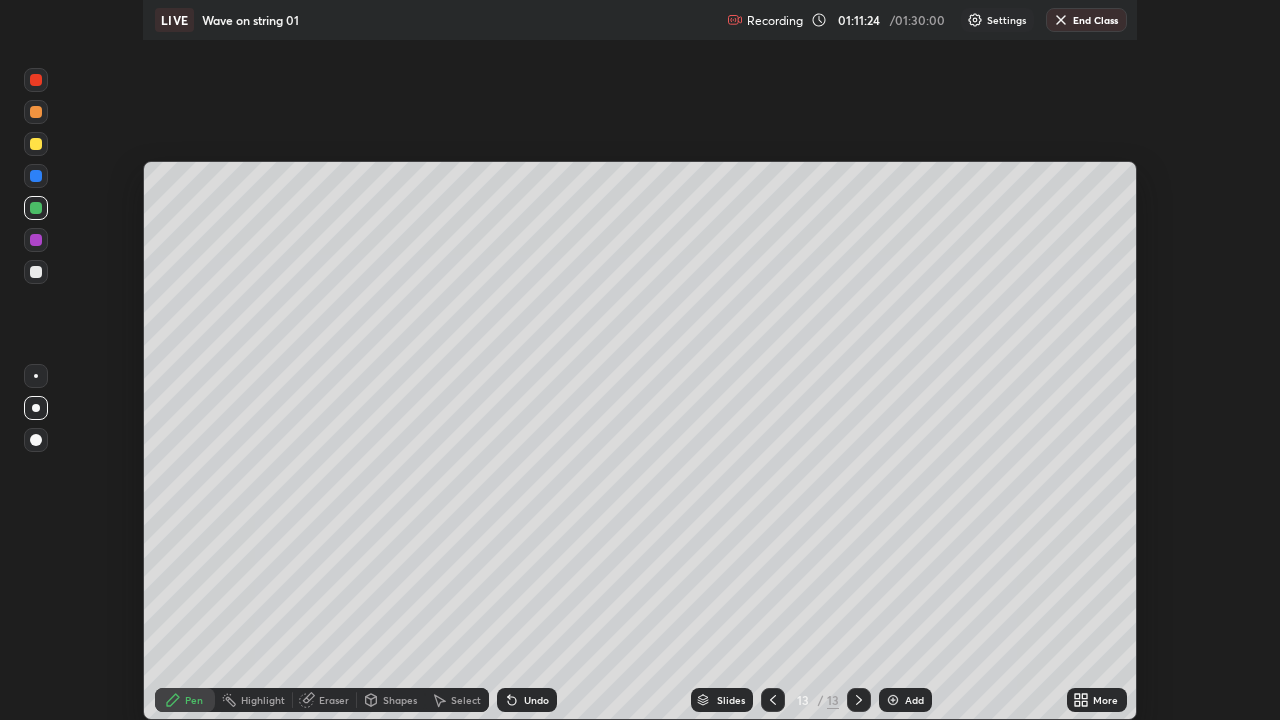 scroll, scrollTop: 99280, scrollLeft: 98720, axis: both 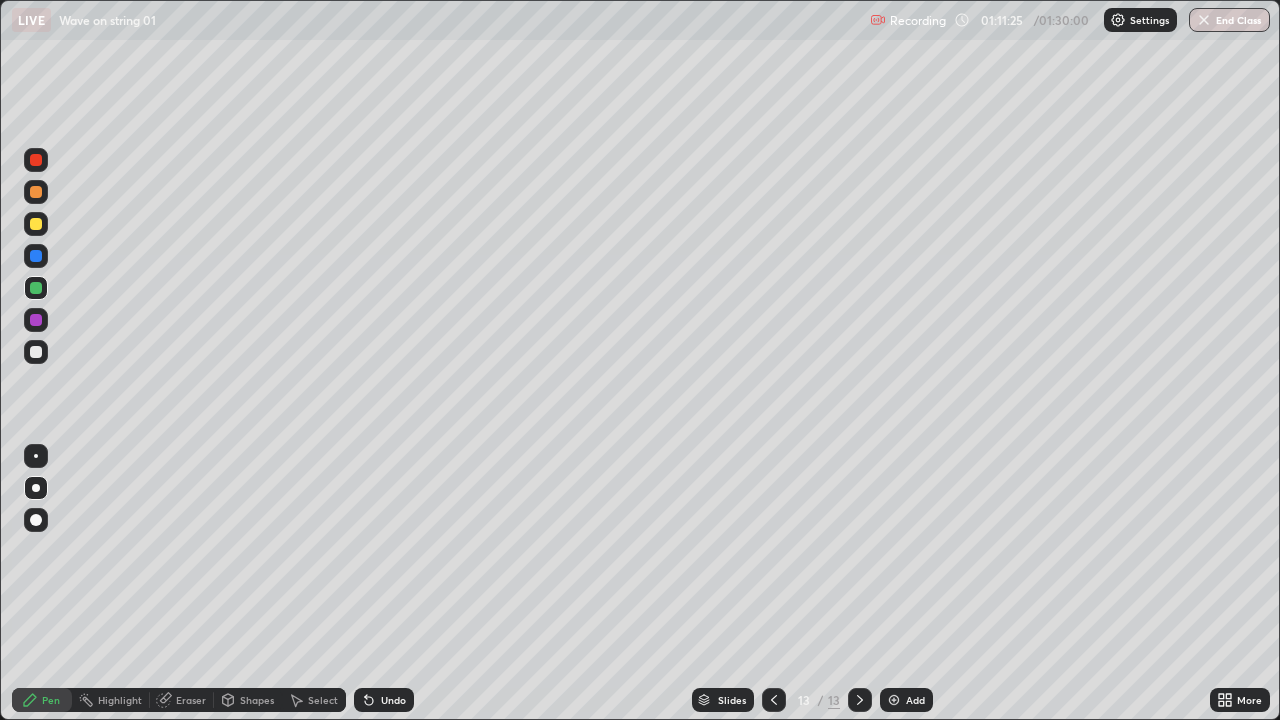 click at bounding box center [894, 700] 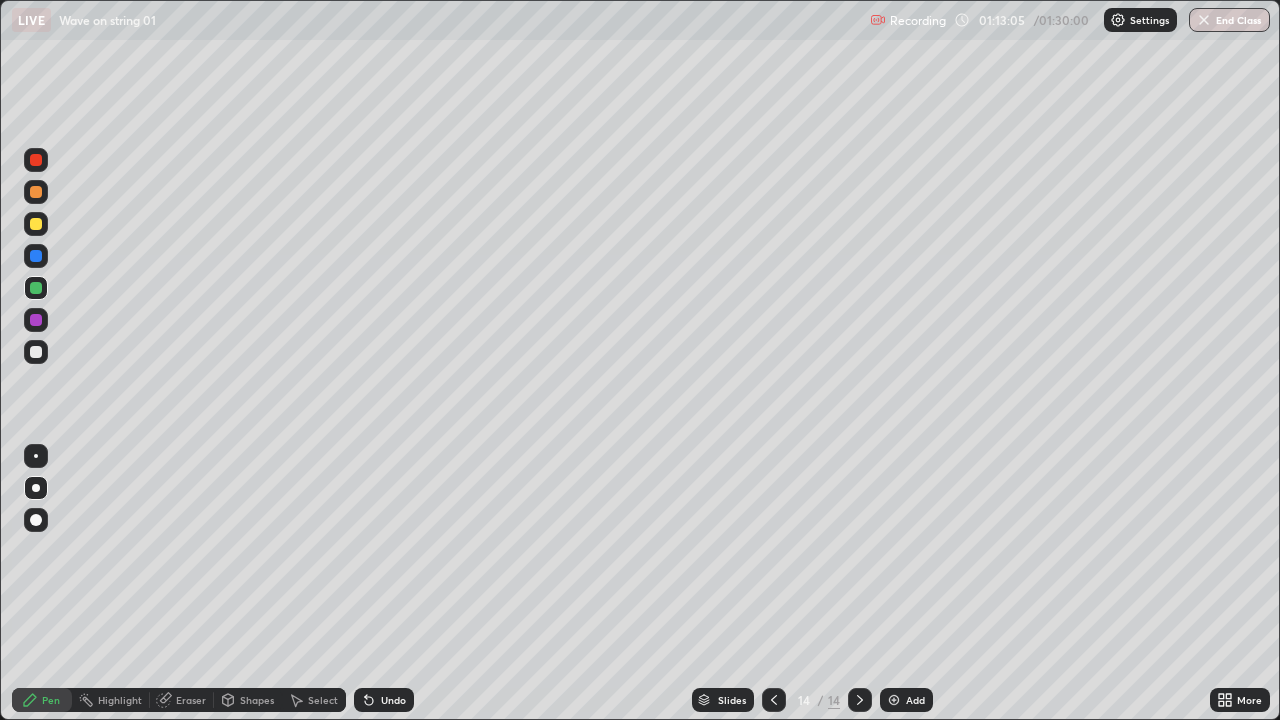 click on "Undo" at bounding box center (393, 700) 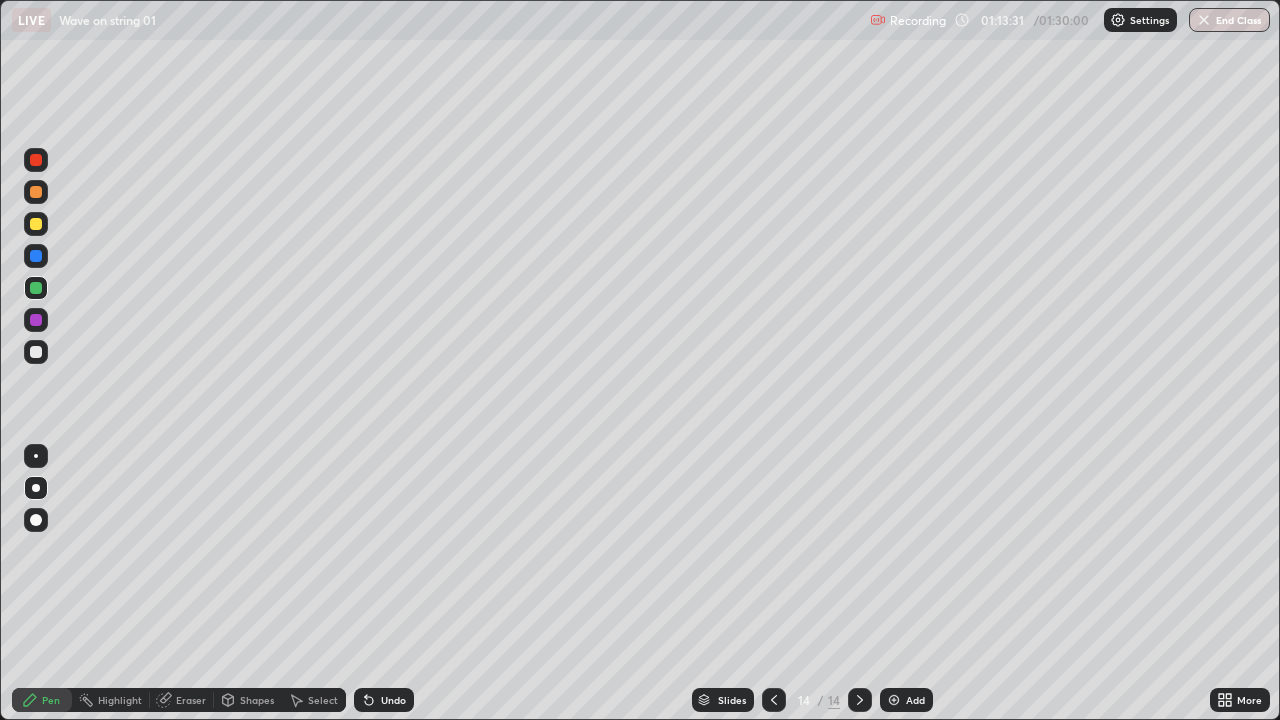 click at bounding box center [36, 224] 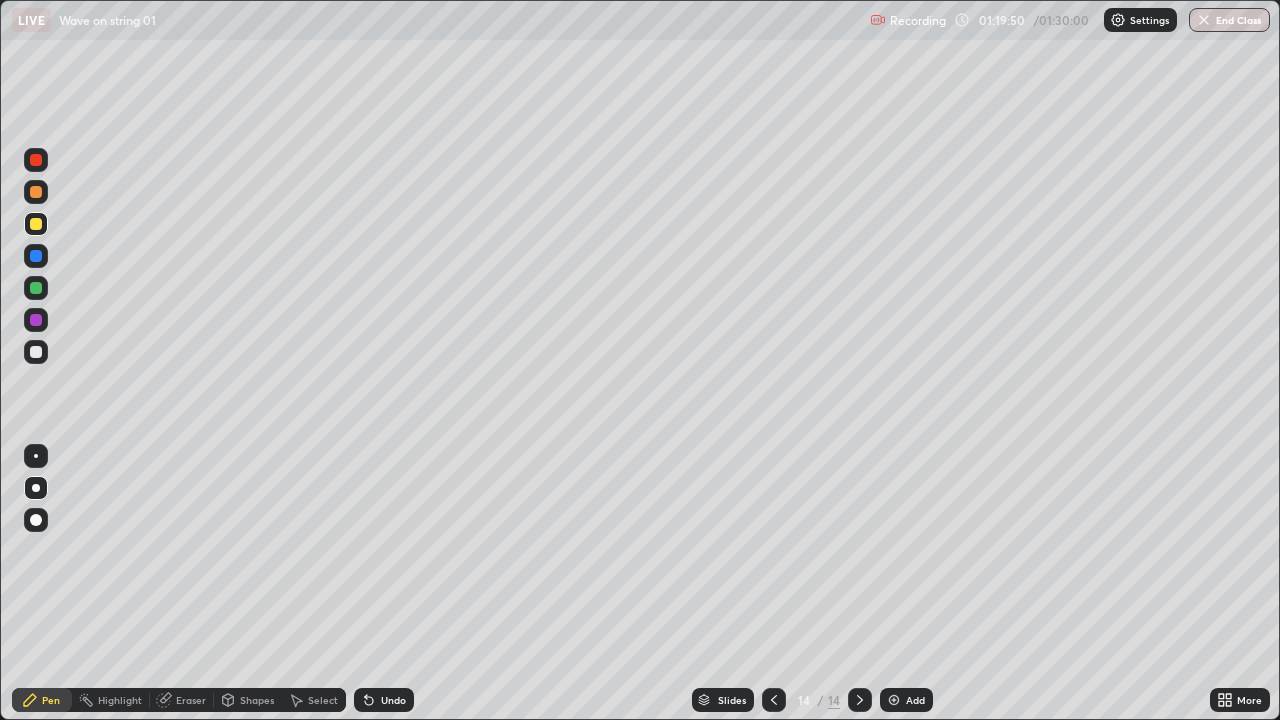 click on "Add" at bounding box center [906, 700] 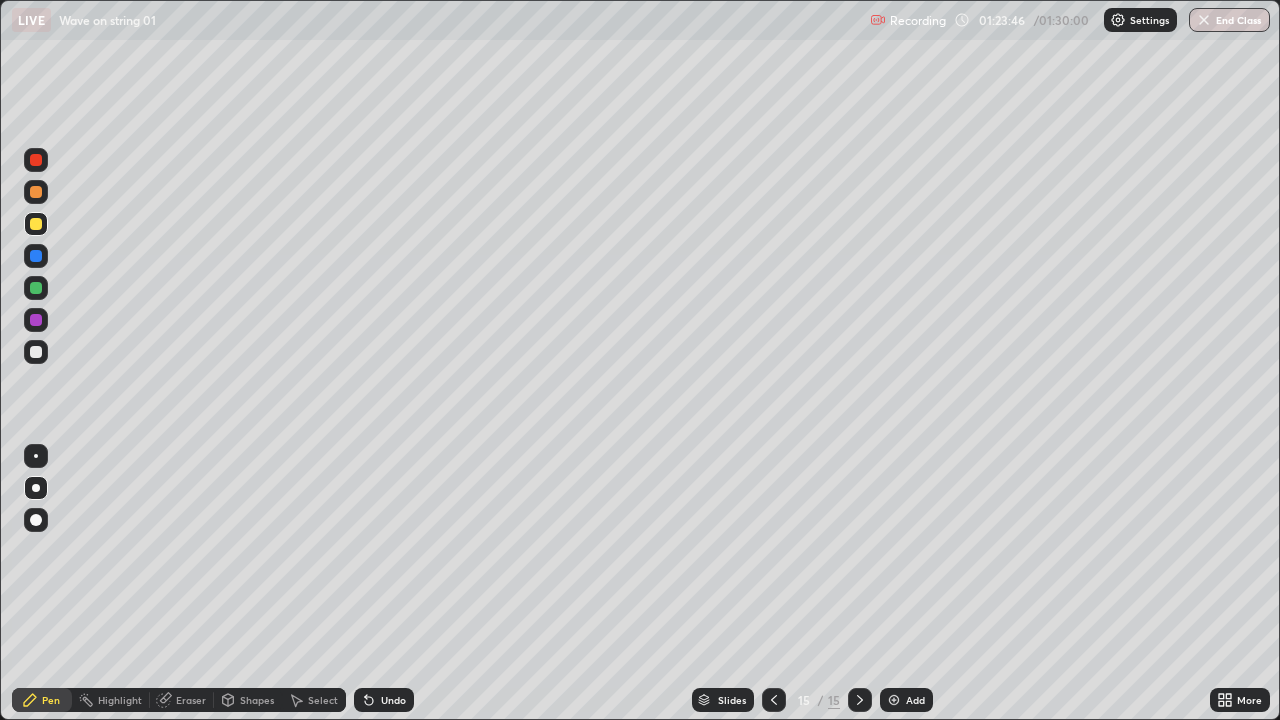 click on "End Class" at bounding box center [1229, 20] 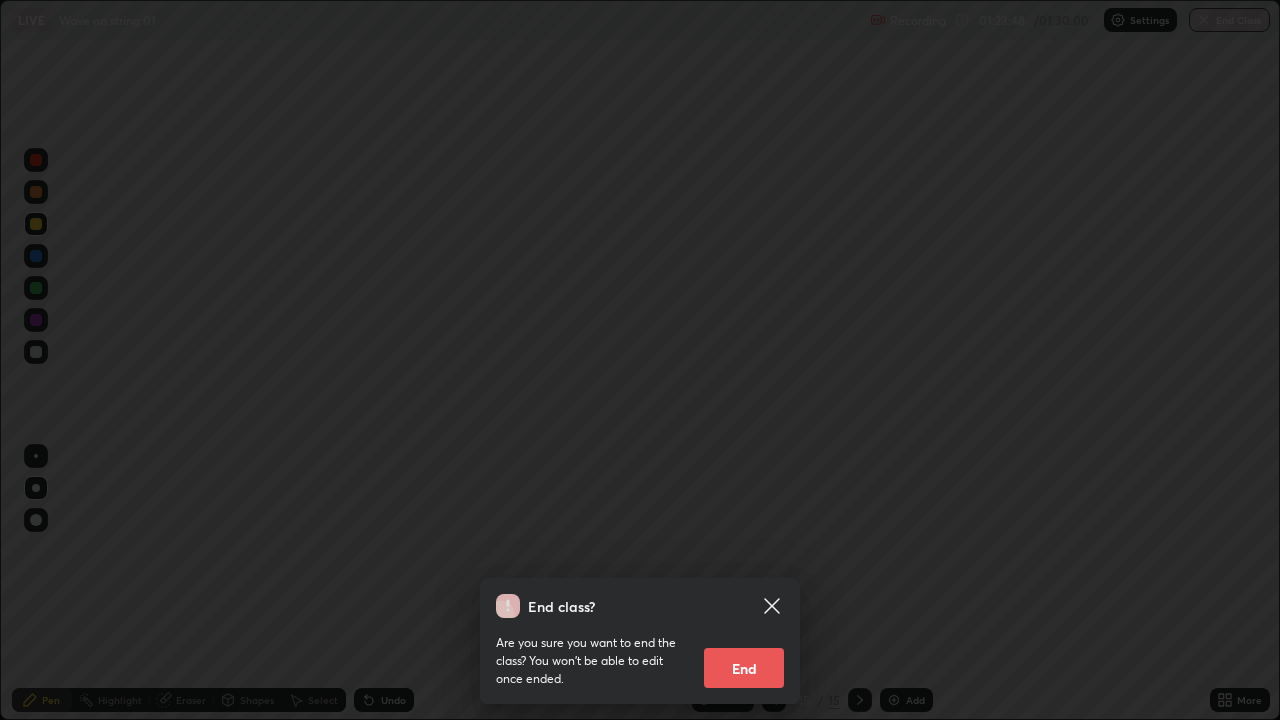click on "End" at bounding box center [744, 668] 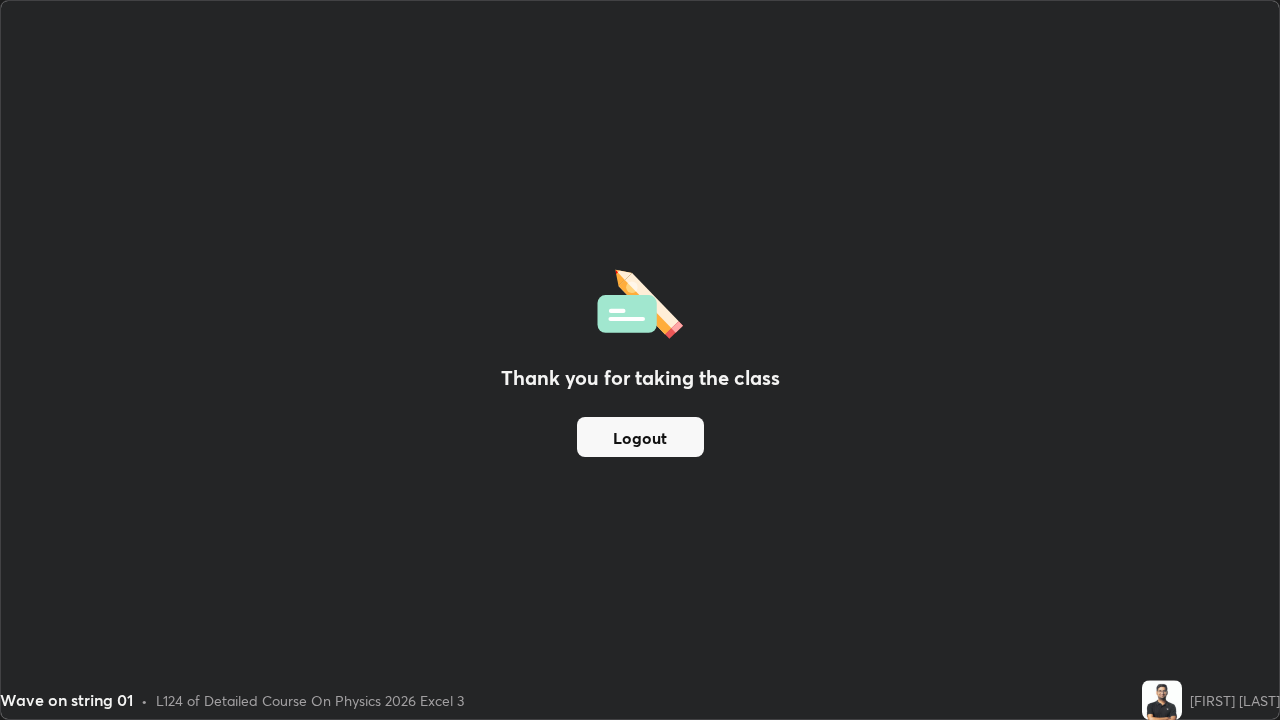 click on "Logout" at bounding box center [640, 437] 